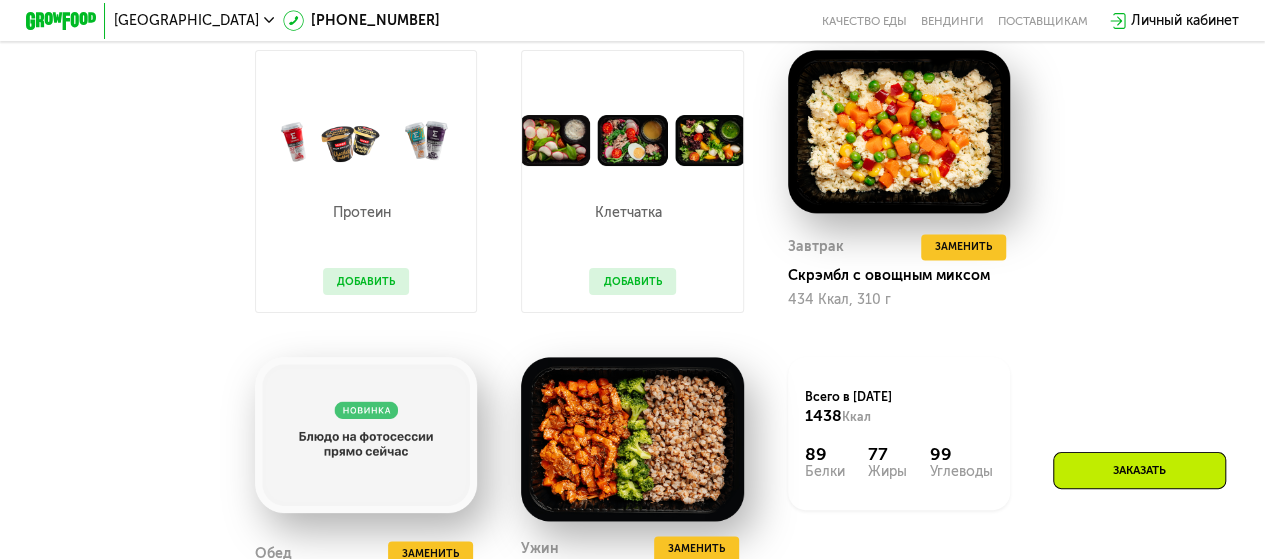 scroll, scrollTop: 700, scrollLeft: 0, axis: vertical 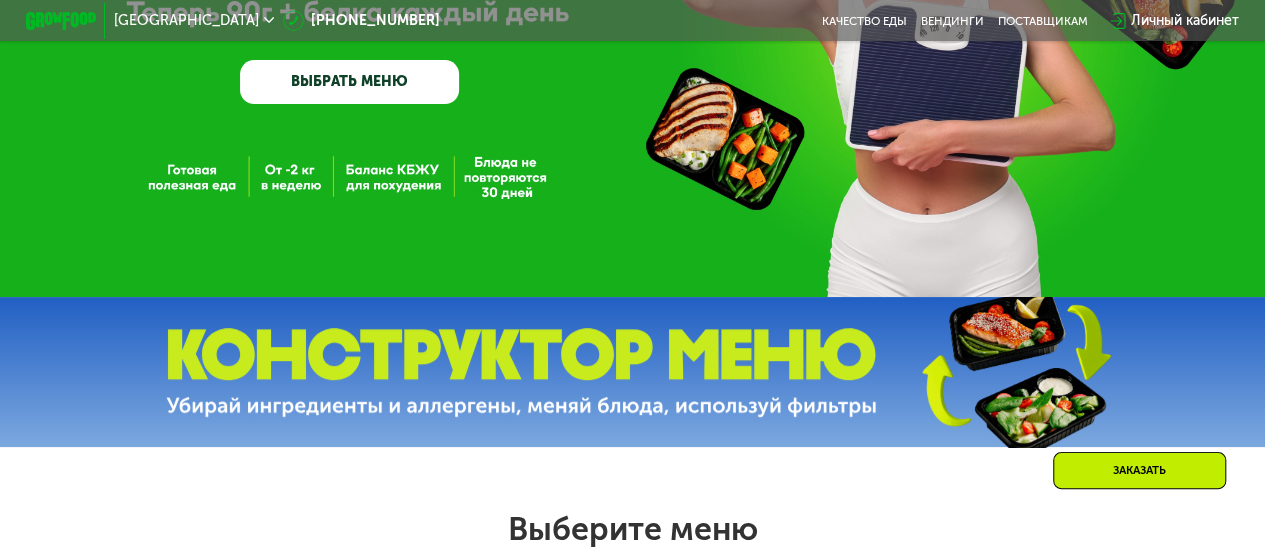 click at bounding box center (521, 372) 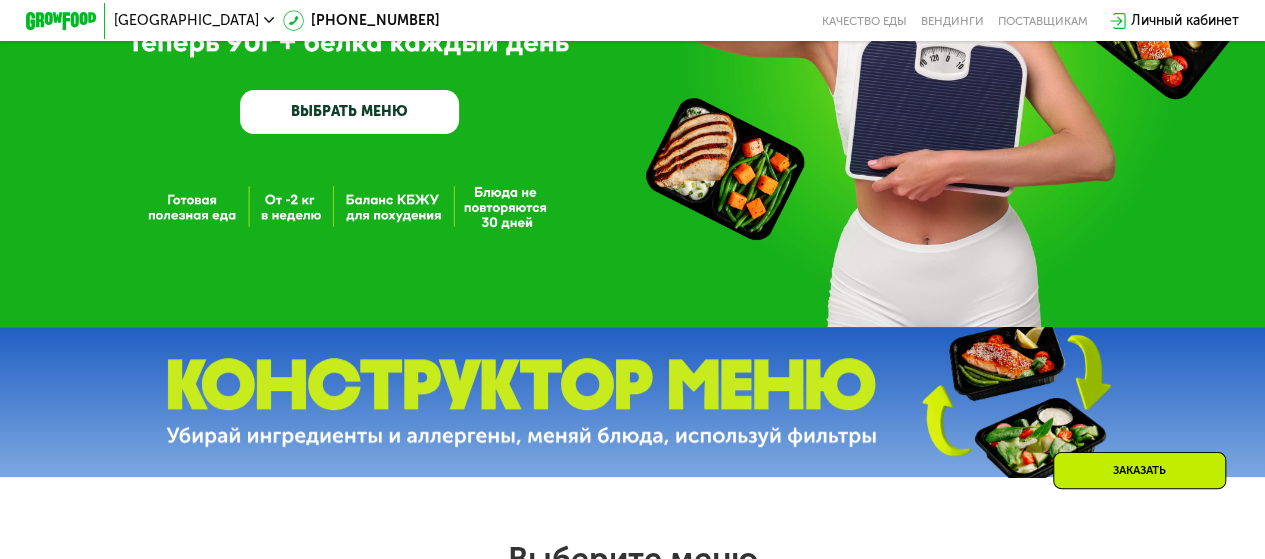 scroll, scrollTop: 0, scrollLeft: 0, axis: both 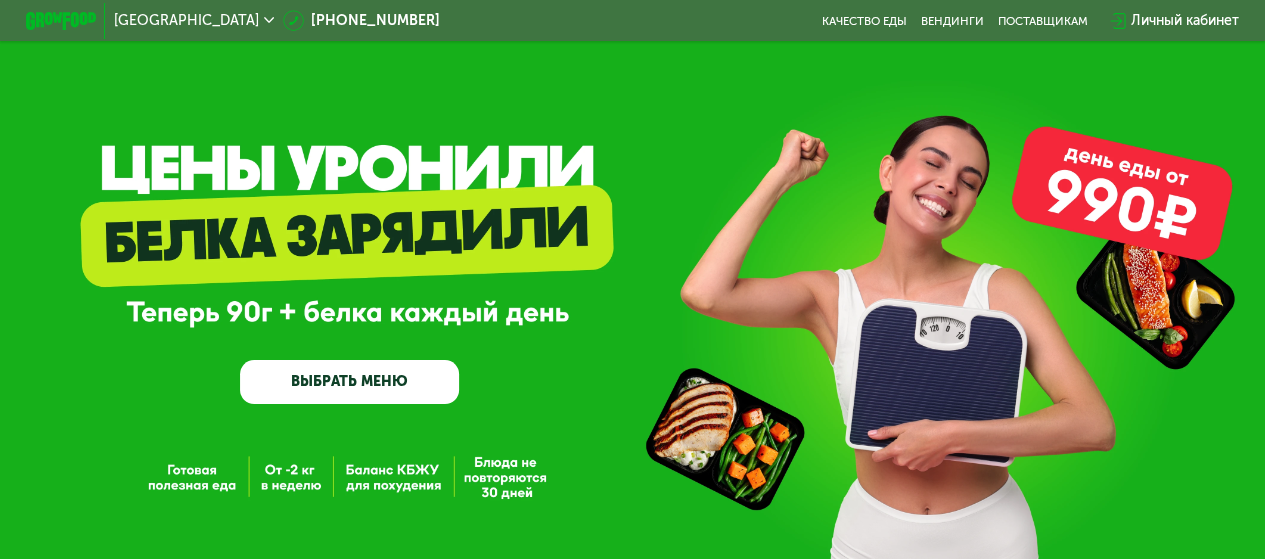 click on "ВЫБРАТЬ МЕНЮ" at bounding box center [349, 382] 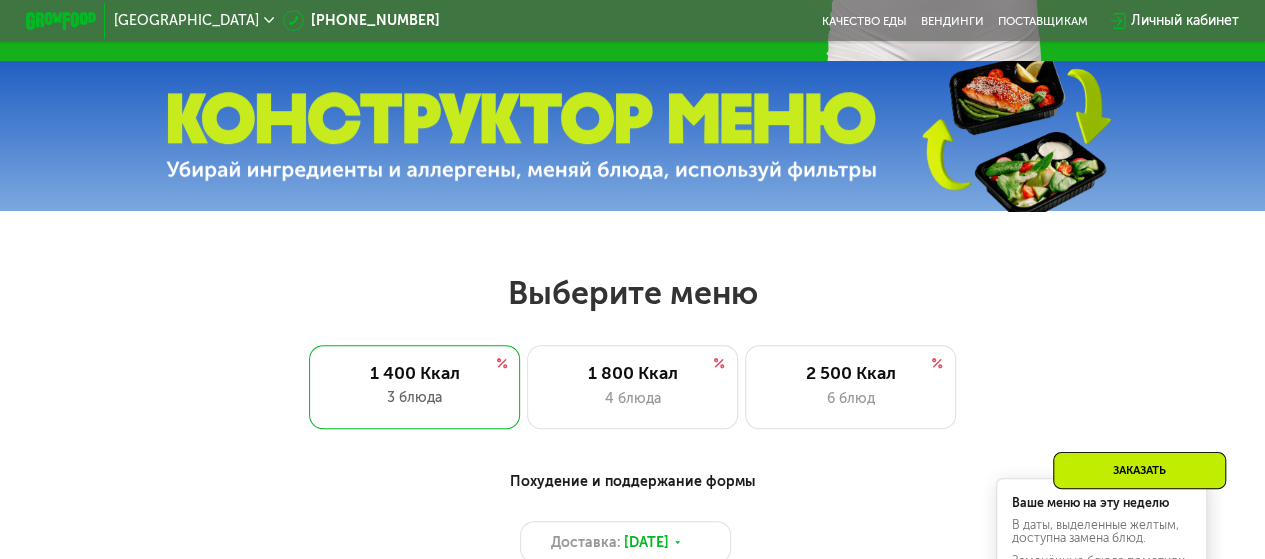 scroll, scrollTop: 774, scrollLeft: 0, axis: vertical 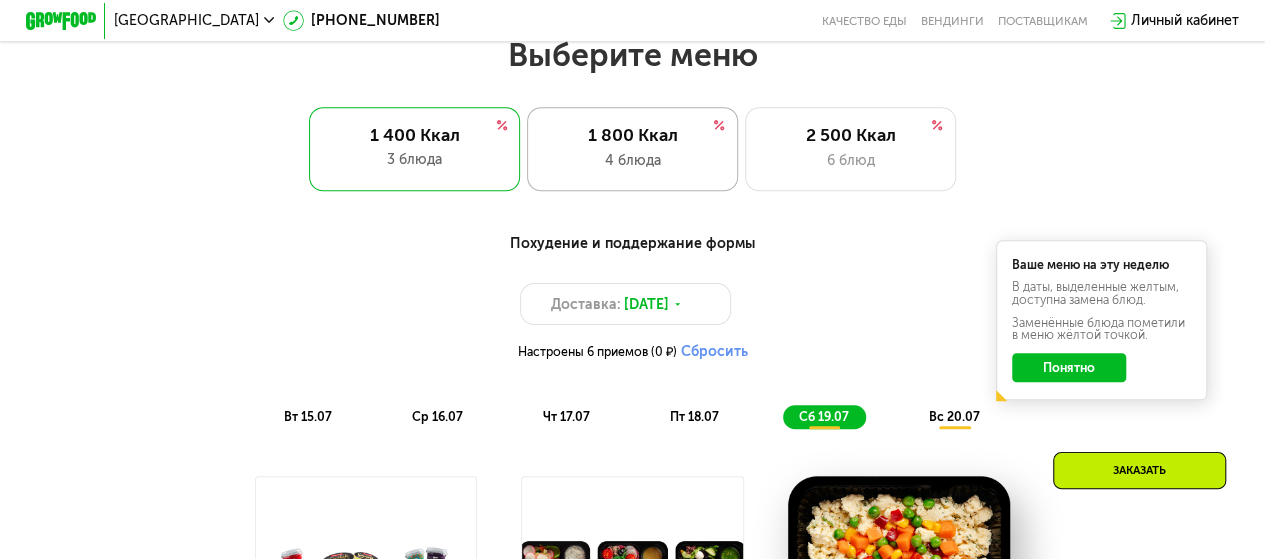 click on "4 блюда" at bounding box center [633, 160] 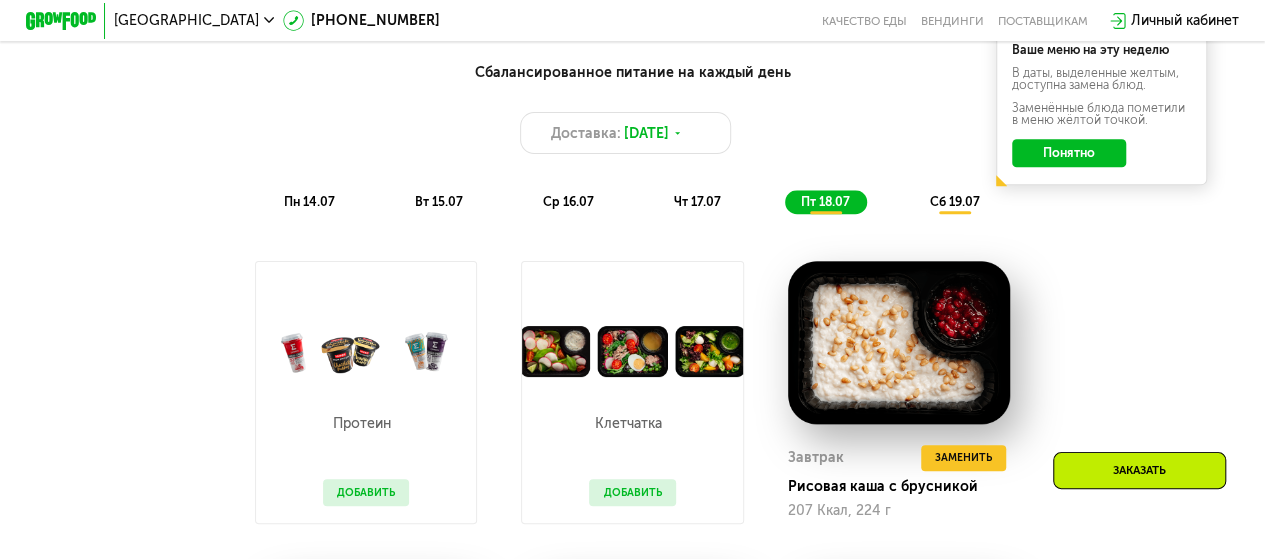 scroll, scrollTop: 874, scrollLeft: 0, axis: vertical 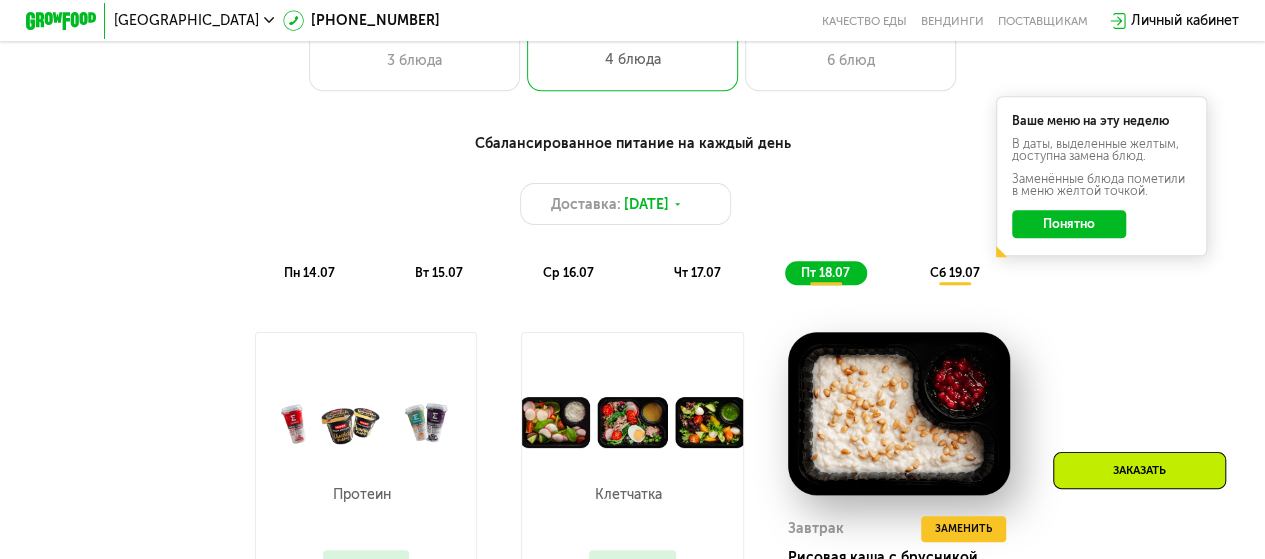 click on "пн 14.07" at bounding box center (309, 272) 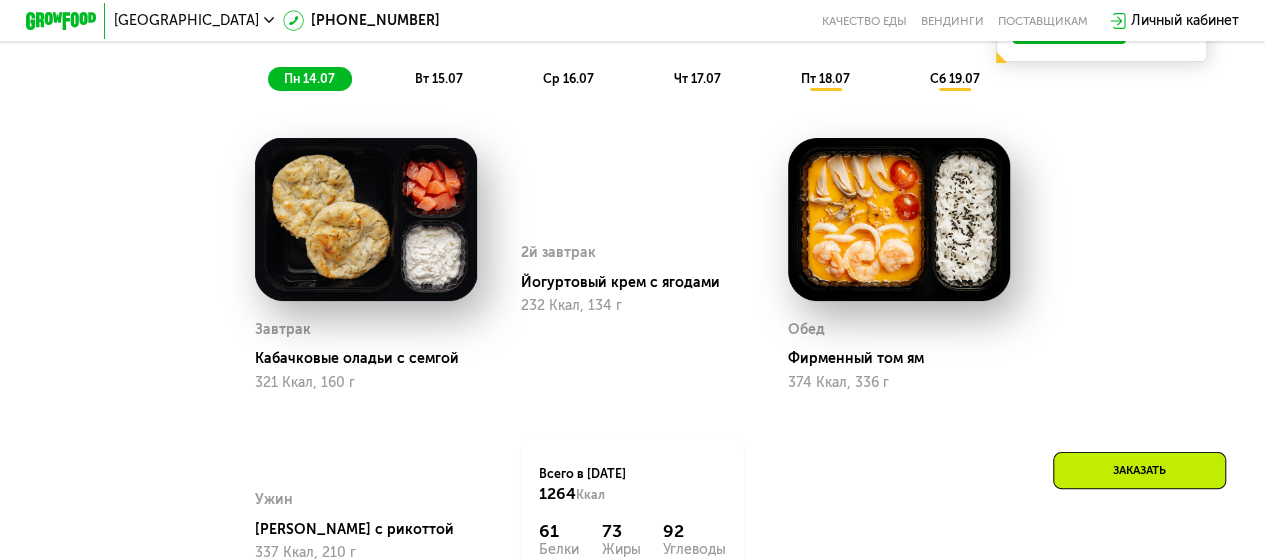 scroll, scrollTop: 1074, scrollLeft: 0, axis: vertical 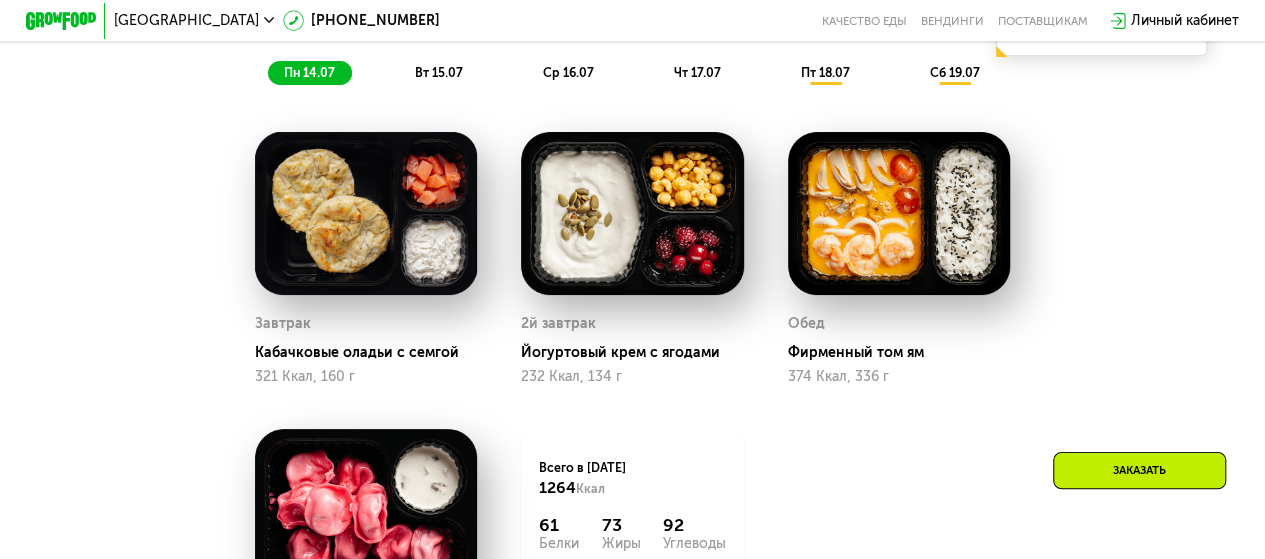 click at bounding box center (366, 214) 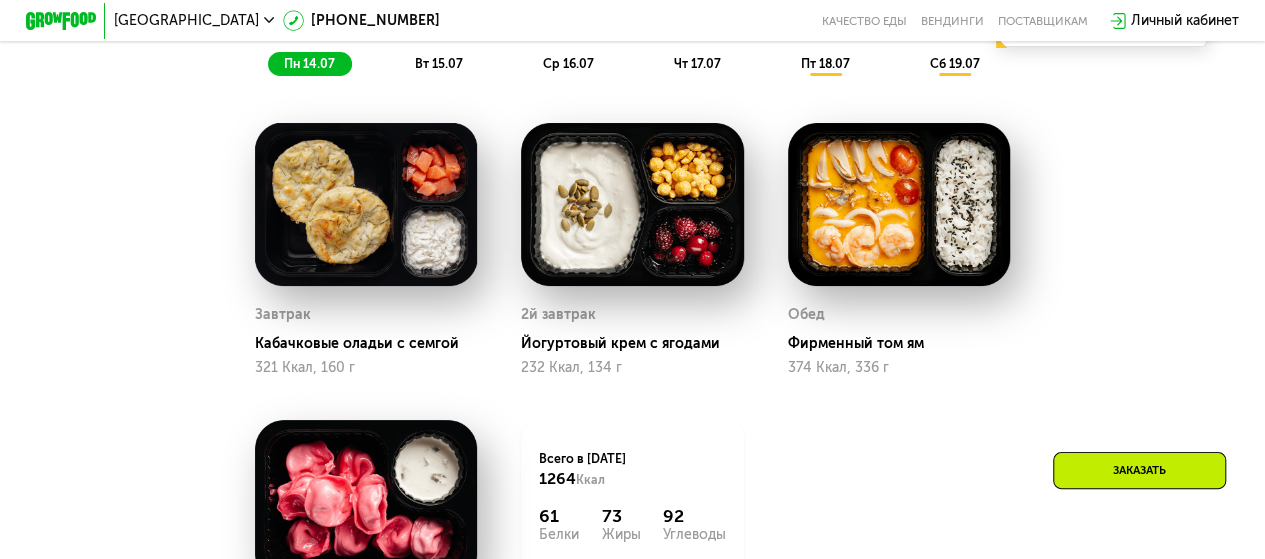 scroll, scrollTop: 1074, scrollLeft: 0, axis: vertical 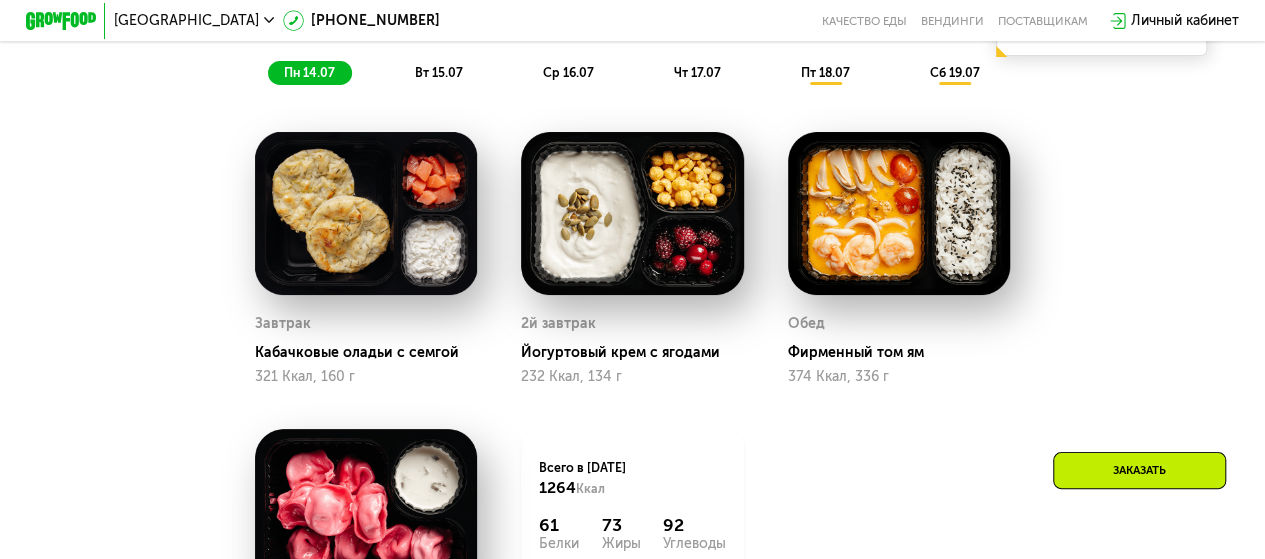 click at bounding box center [899, 214] 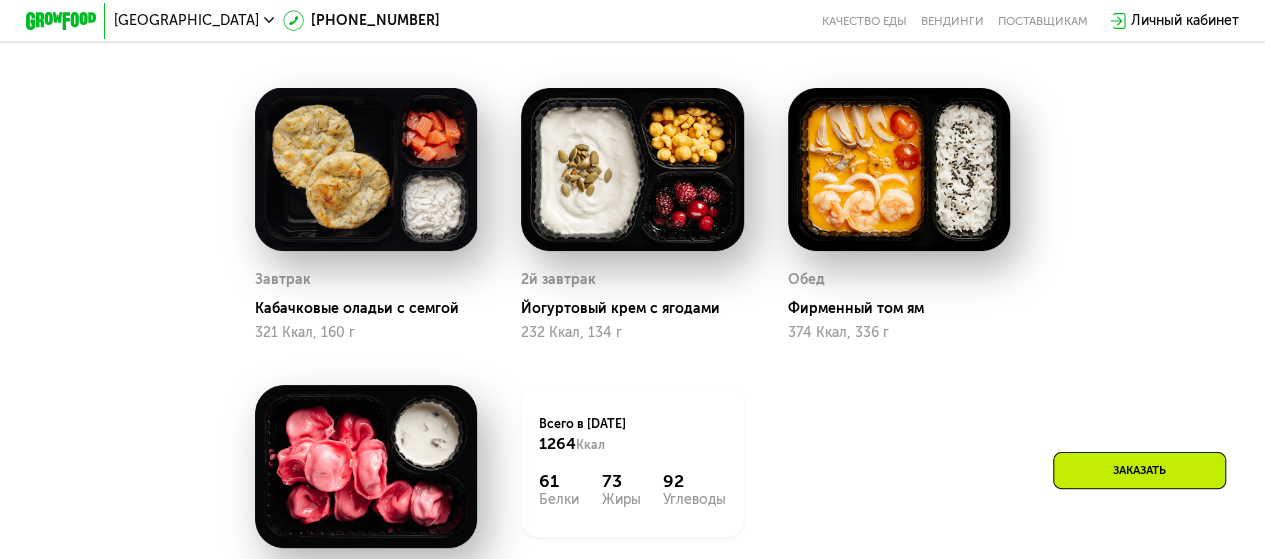 scroll, scrollTop: 1074, scrollLeft: 0, axis: vertical 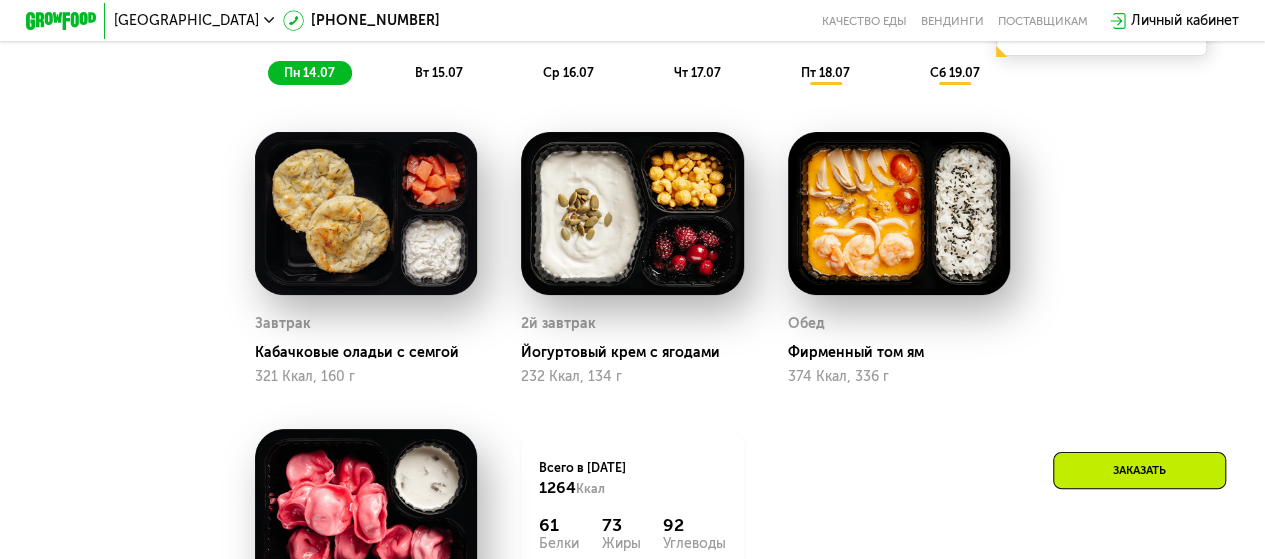 click on "вт 15.07" at bounding box center (439, 72) 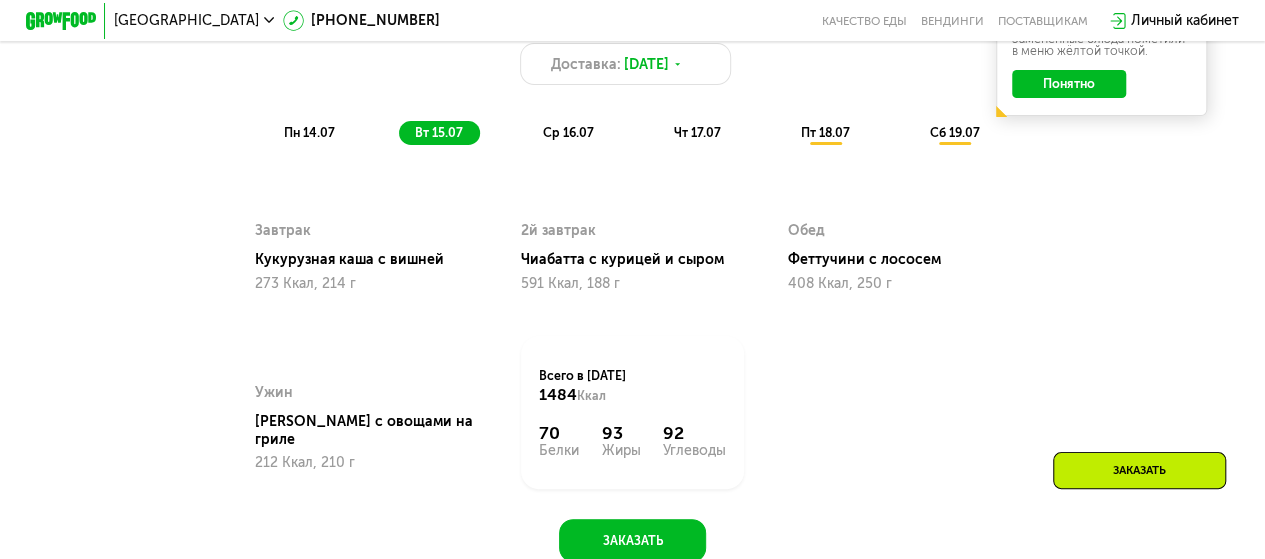 scroll, scrollTop: 974, scrollLeft: 0, axis: vertical 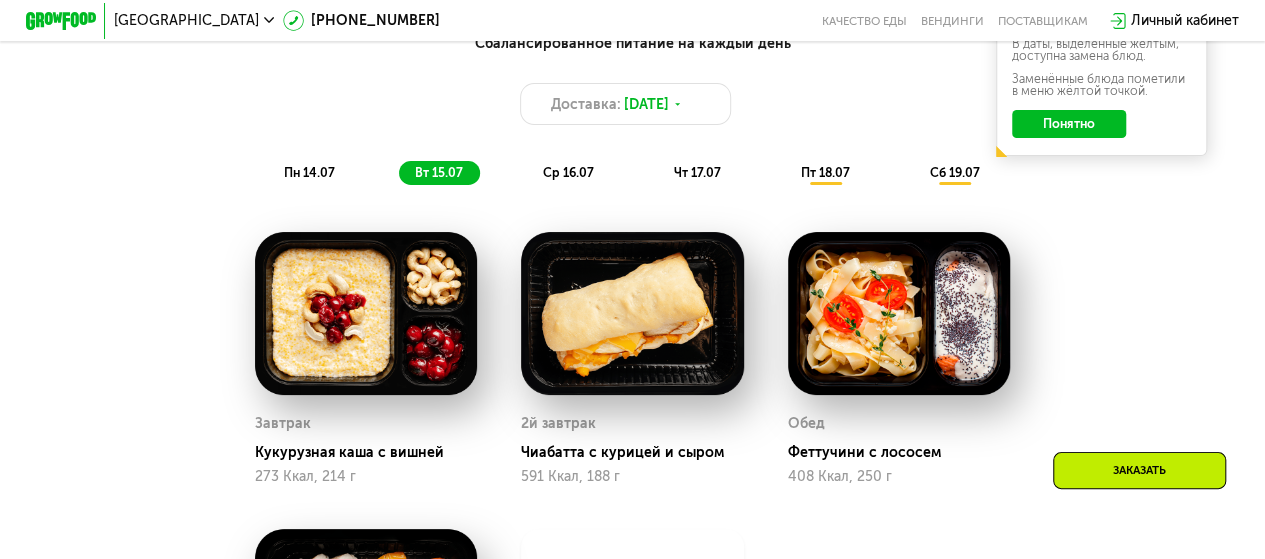 click at bounding box center [899, 314] 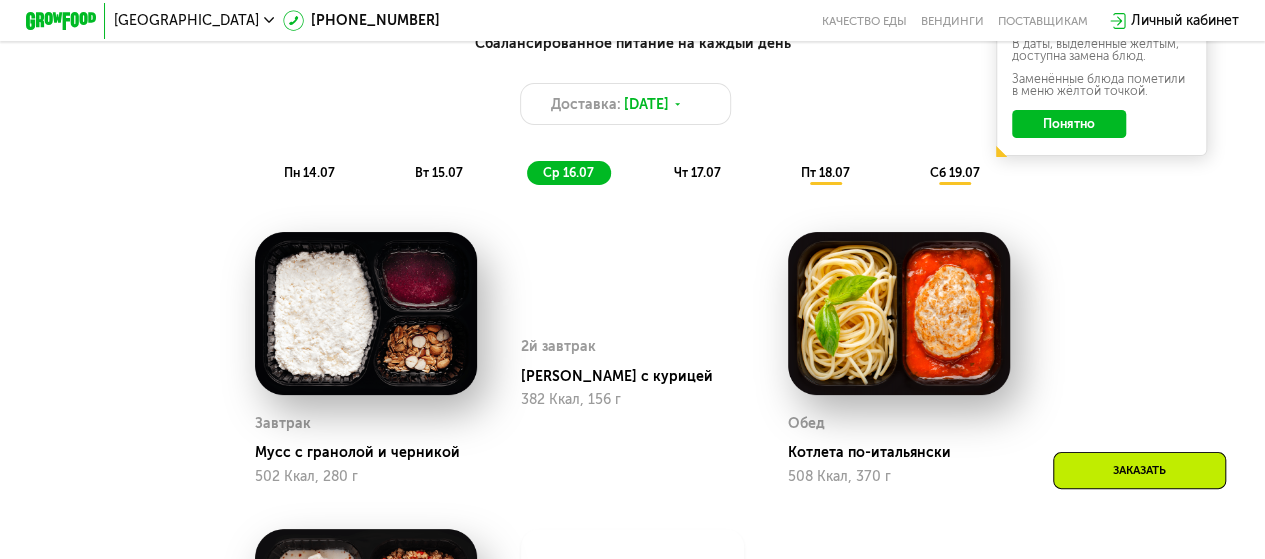 click at bounding box center (899, 314) 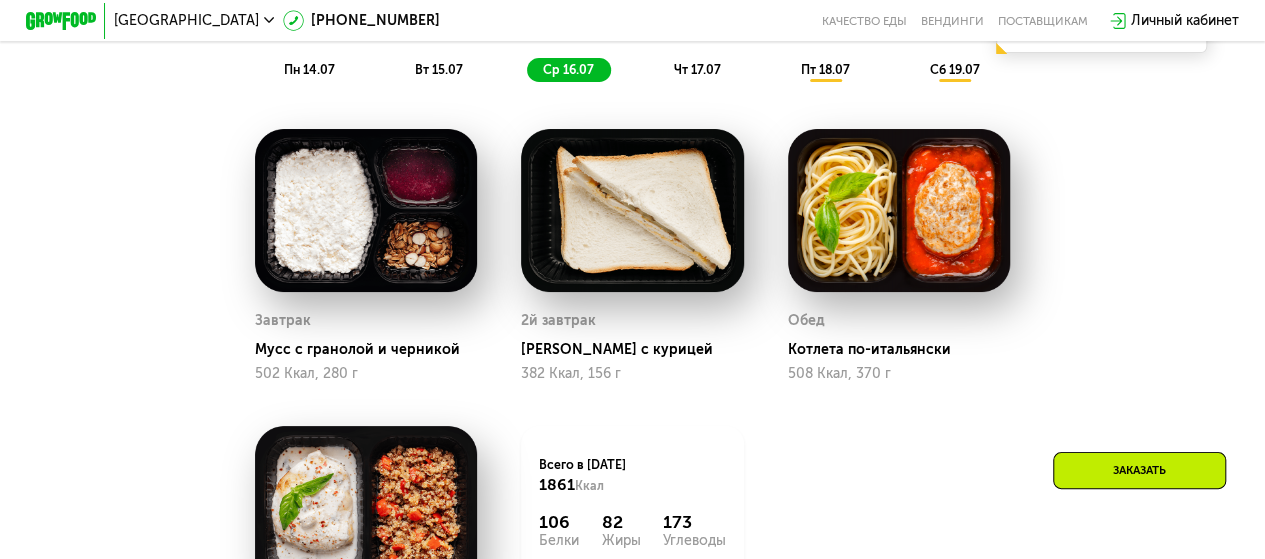 scroll, scrollTop: 1074, scrollLeft: 0, axis: vertical 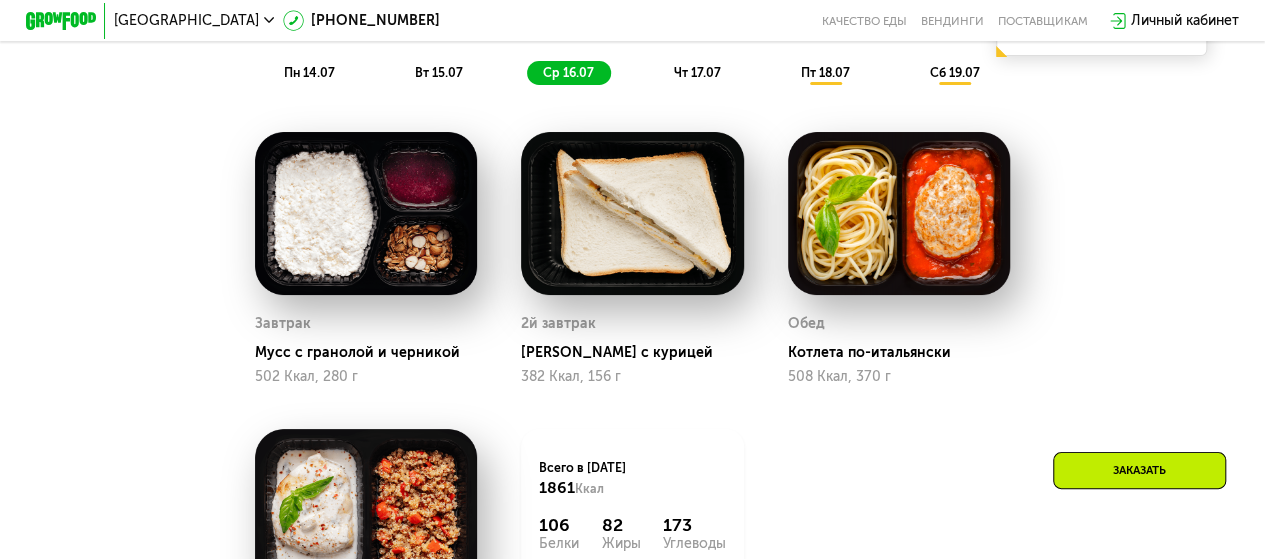 click at bounding box center [899, 214] 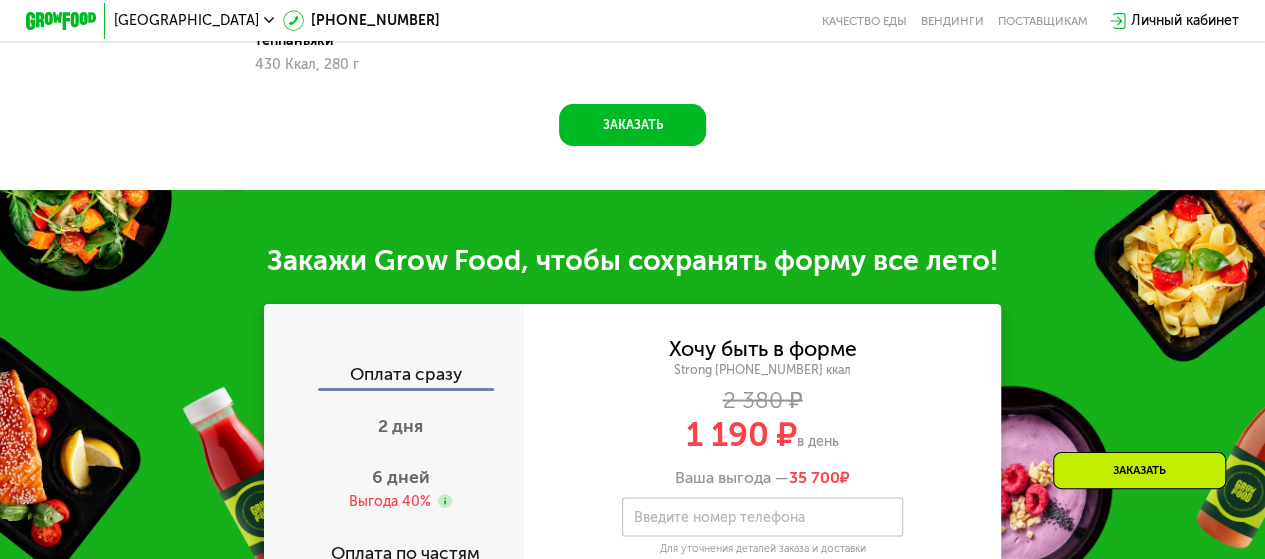 scroll, scrollTop: 1900, scrollLeft: 0, axis: vertical 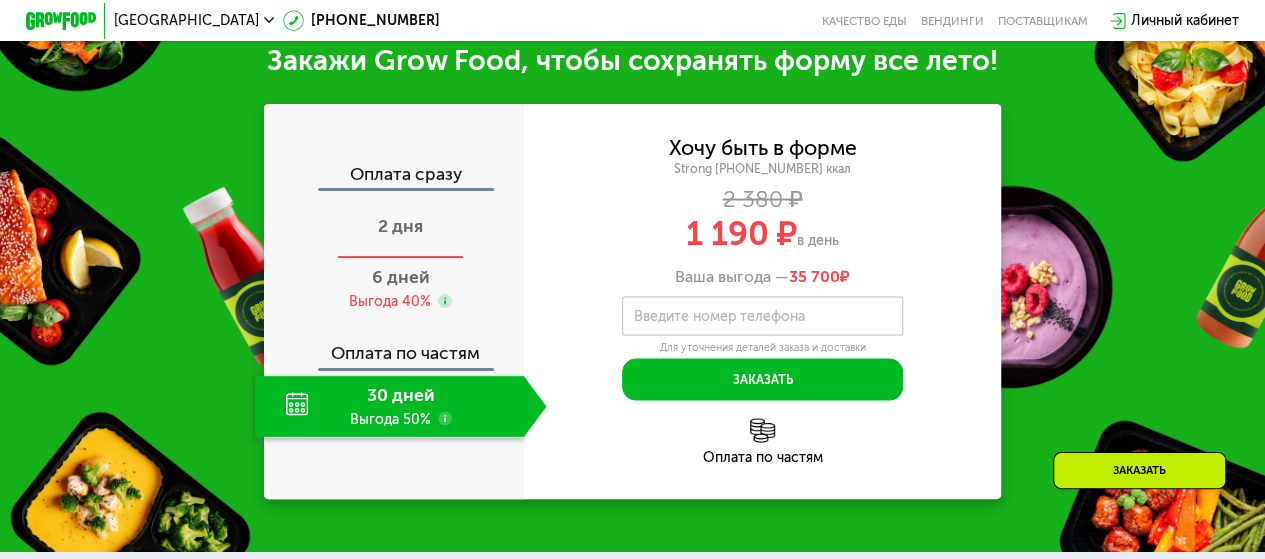 click on "2 дня" at bounding box center [400, 226] 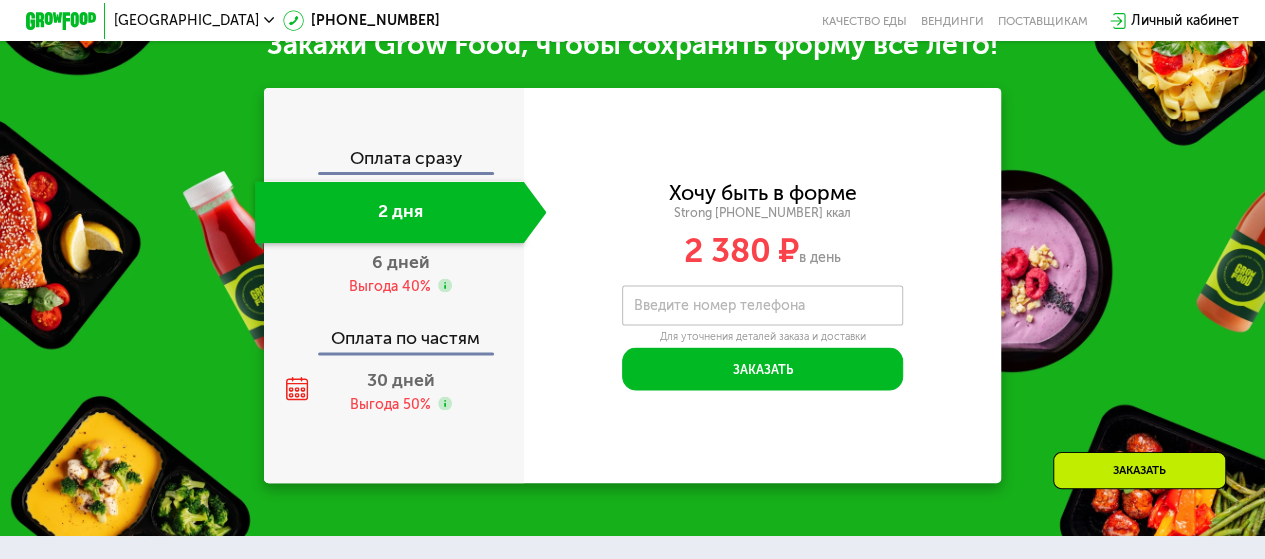 scroll, scrollTop: 1900, scrollLeft: 0, axis: vertical 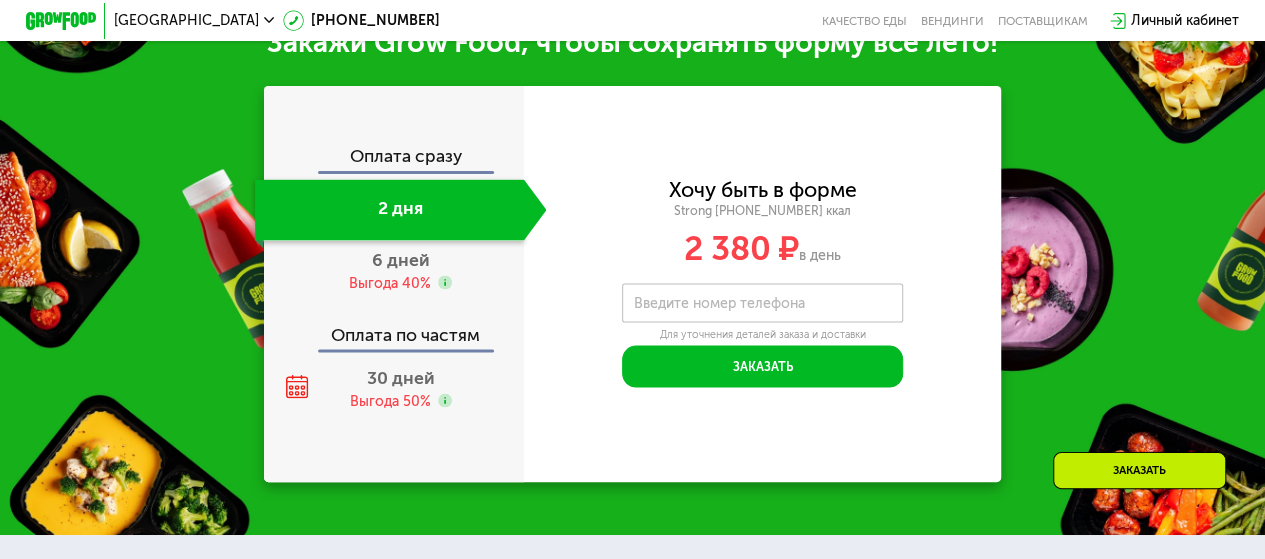 click on "Оплата сразу" 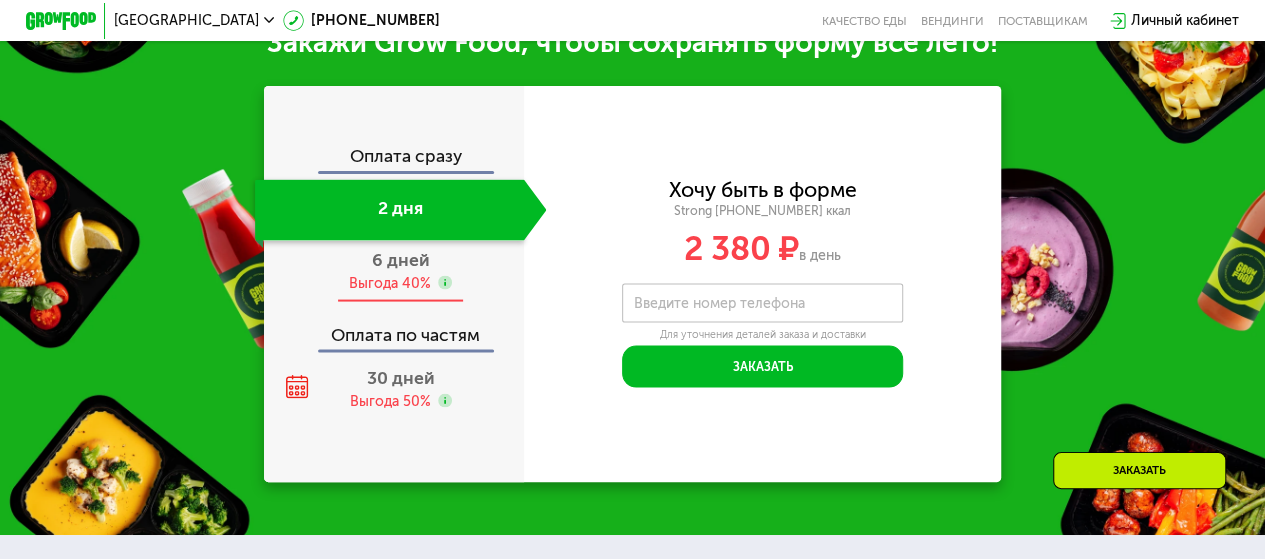 click on "6 дней Выгода 40%" at bounding box center [401, 271] 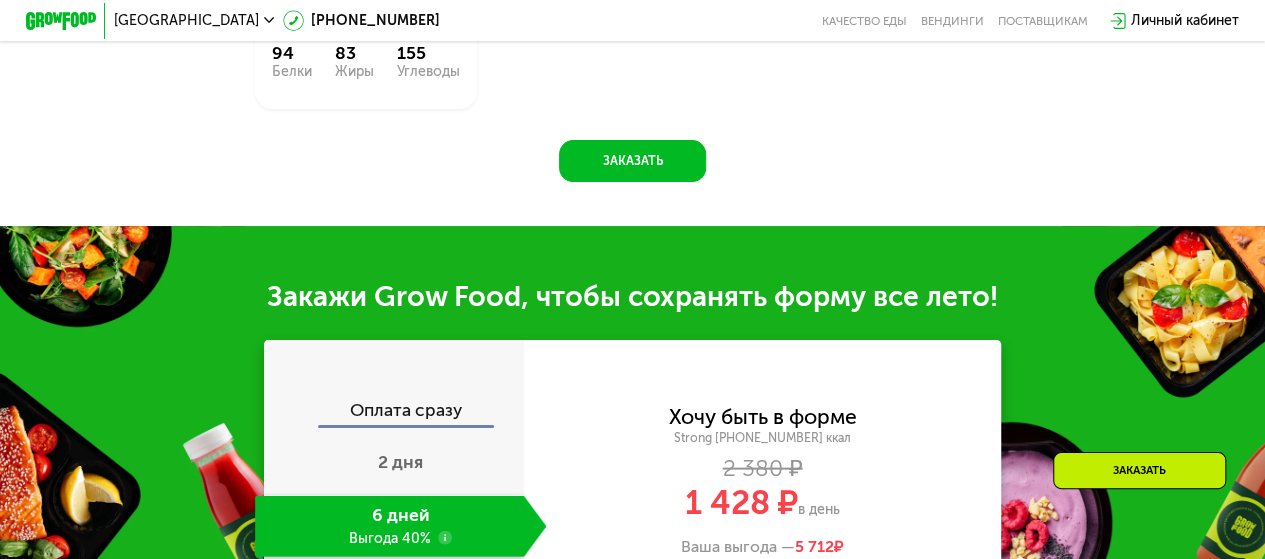 scroll, scrollTop: 2110, scrollLeft: 0, axis: vertical 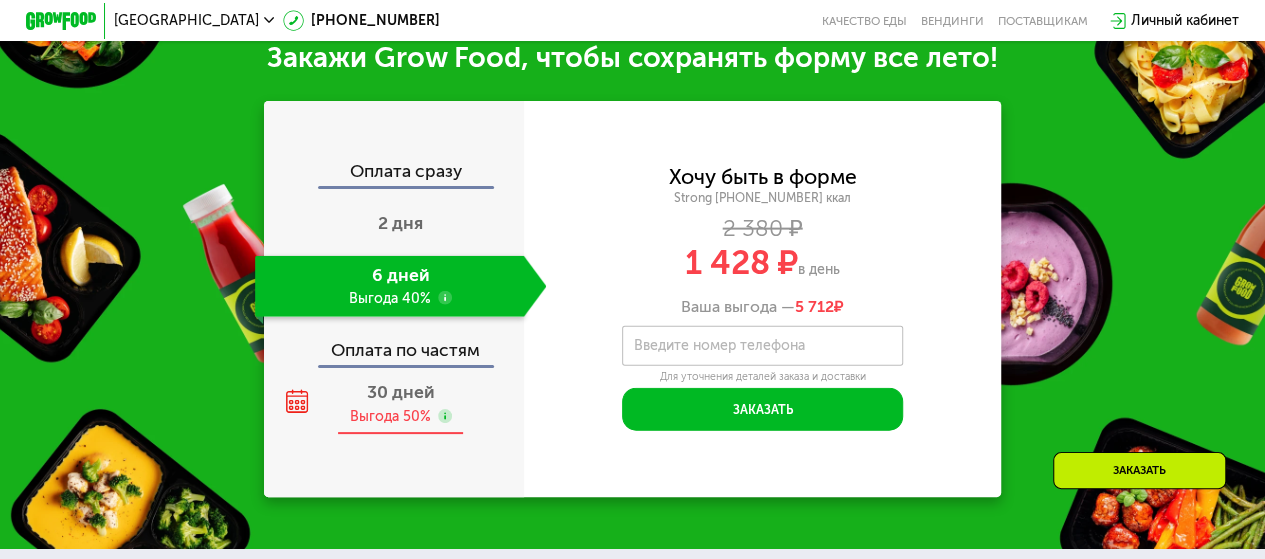 click on "30 дней" at bounding box center [401, 392] 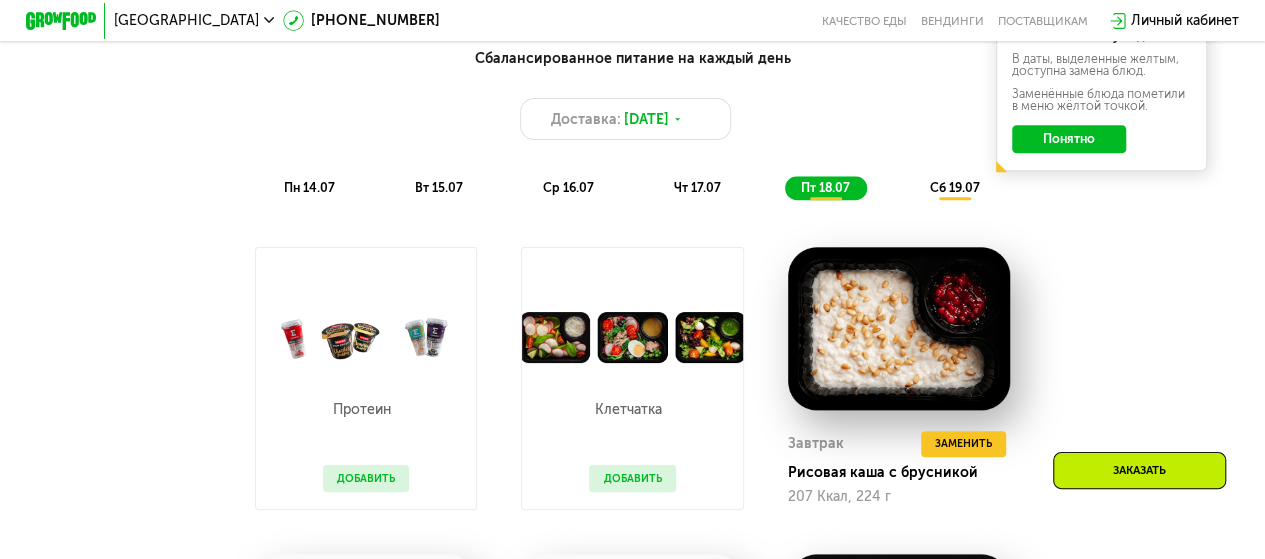 scroll, scrollTop: 910, scrollLeft: 0, axis: vertical 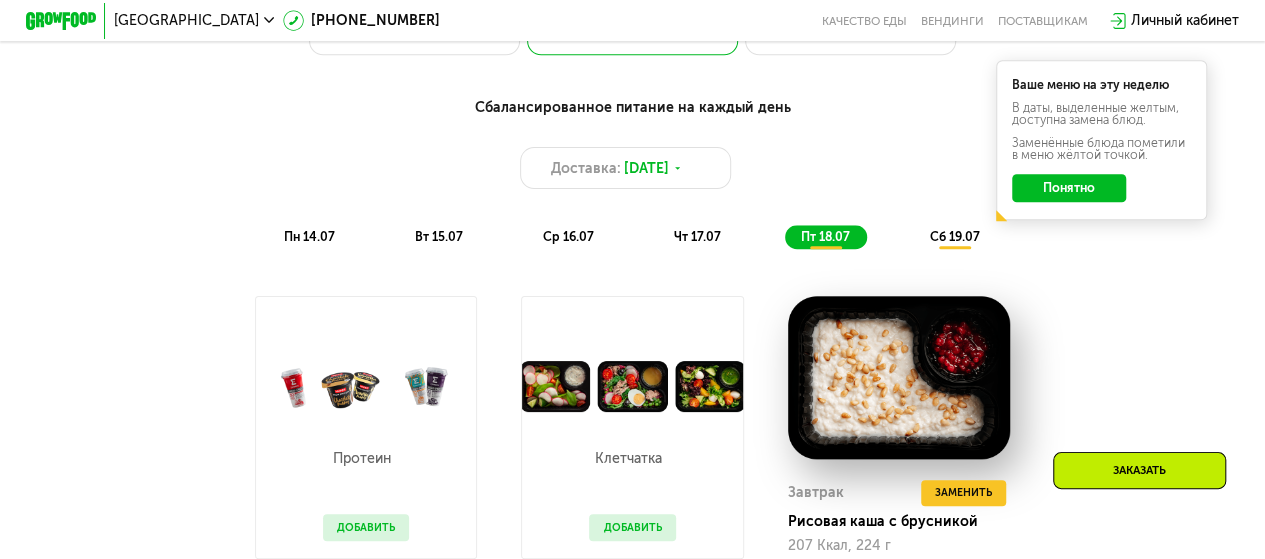 click on "чт 17.07" at bounding box center (697, 236) 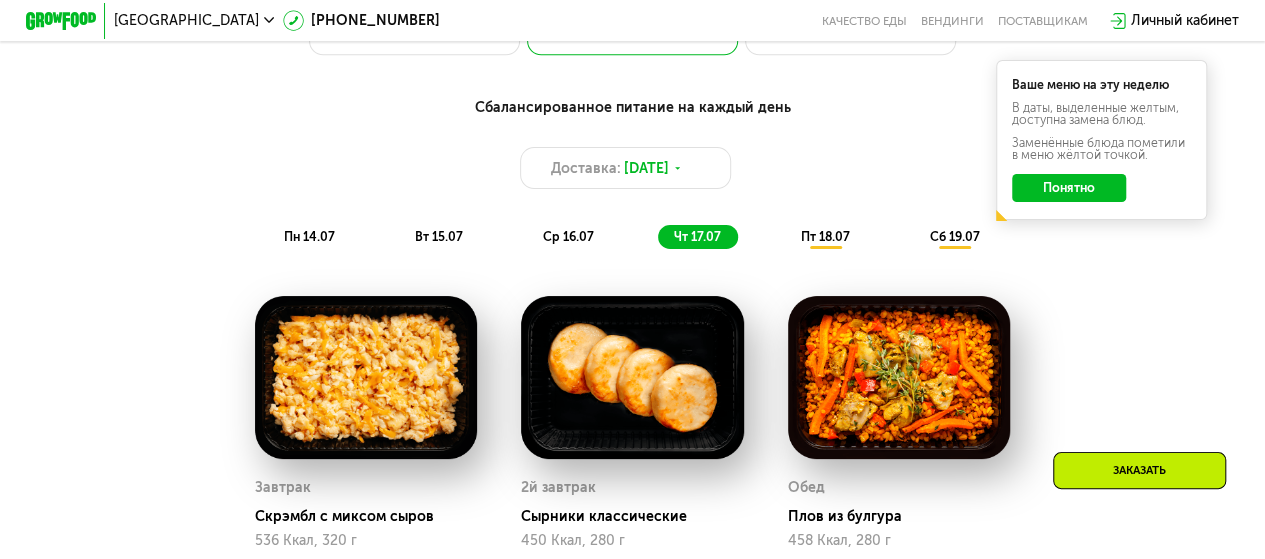 click on "ср 16.07" at bounding box center (568, 236) 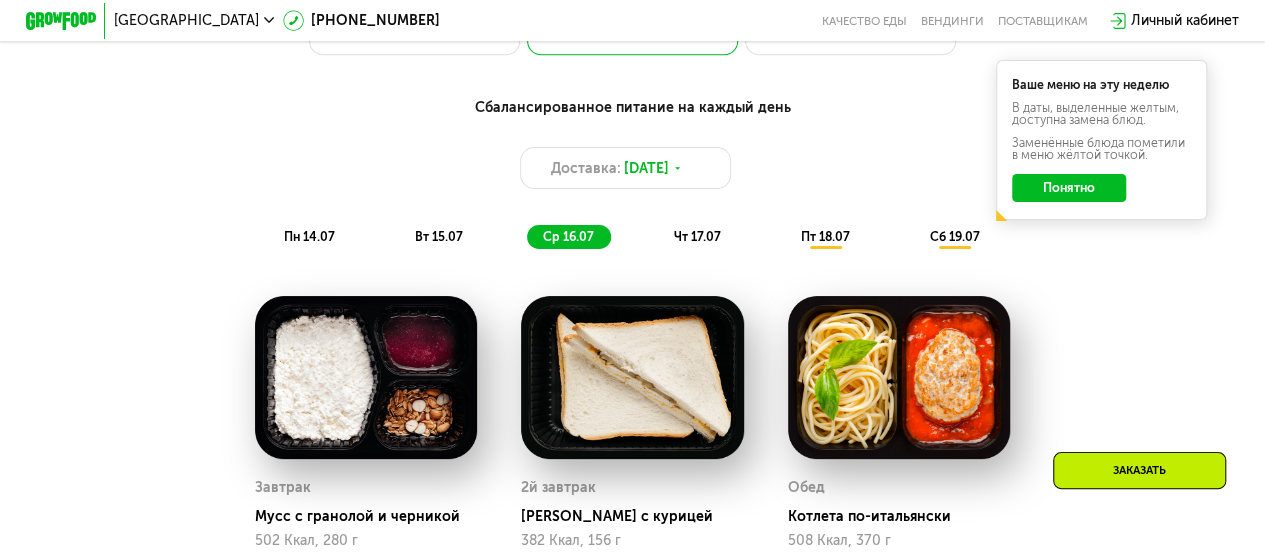 click on "вт 15.07" at bounding box center [439, 236] 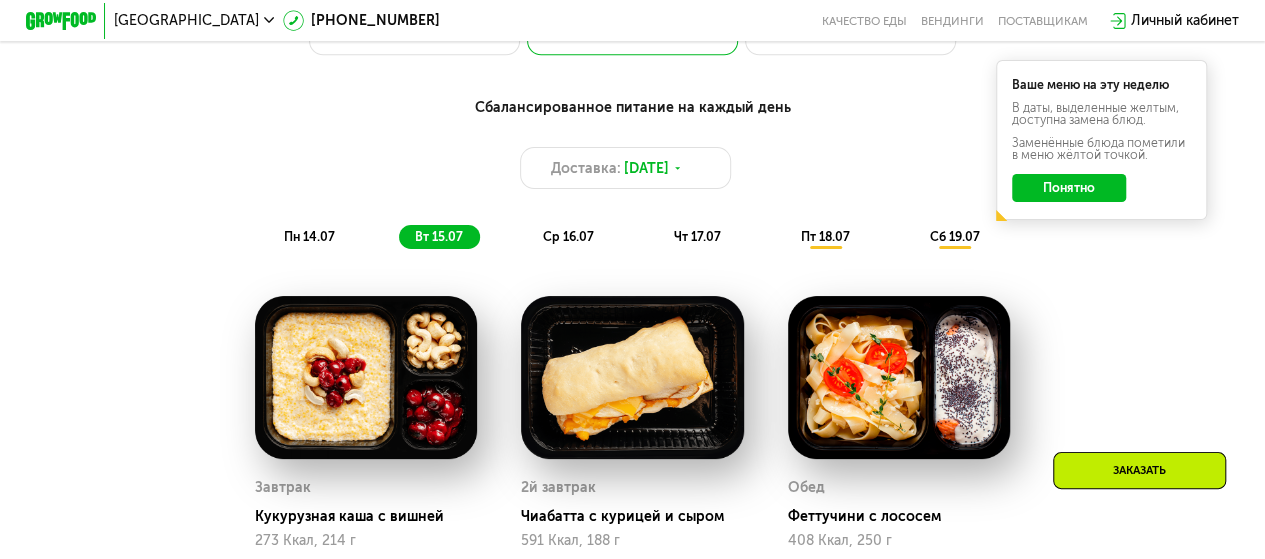 click on "пн 14.07" at bounding box center (309, 236) 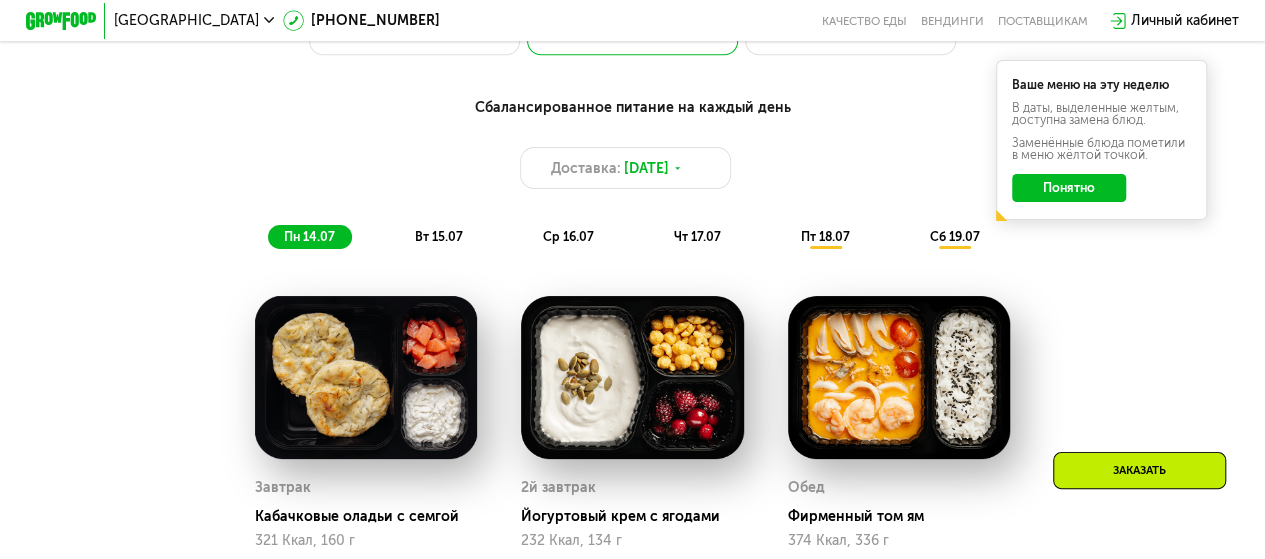 click on "пт 18.07" 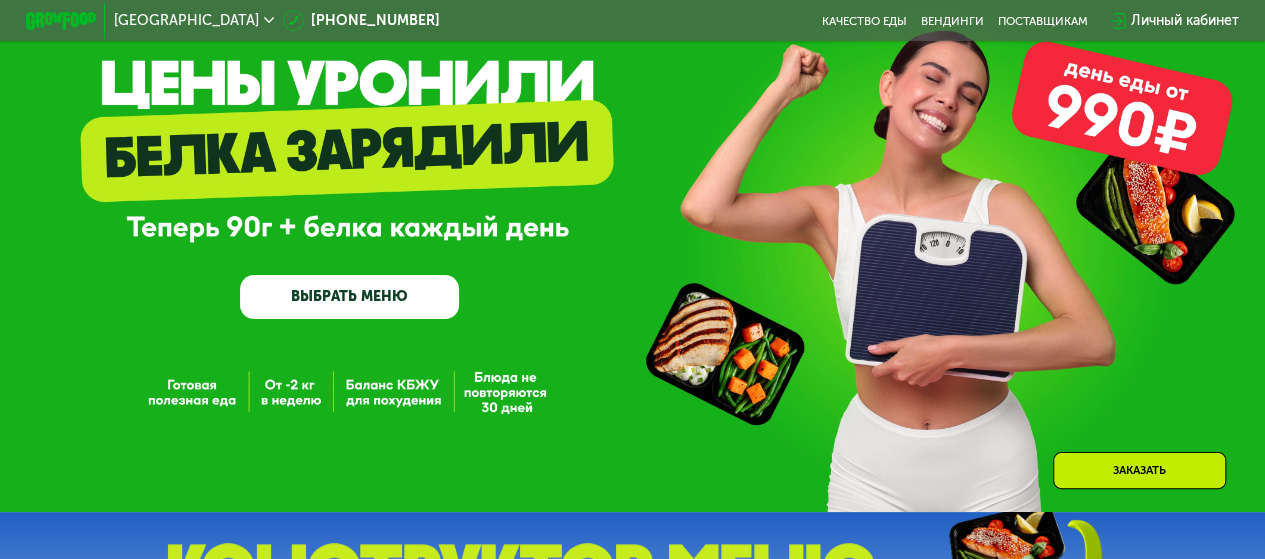 scroll, scrollTop: 210, scrollLeft: 0, axis: vertical 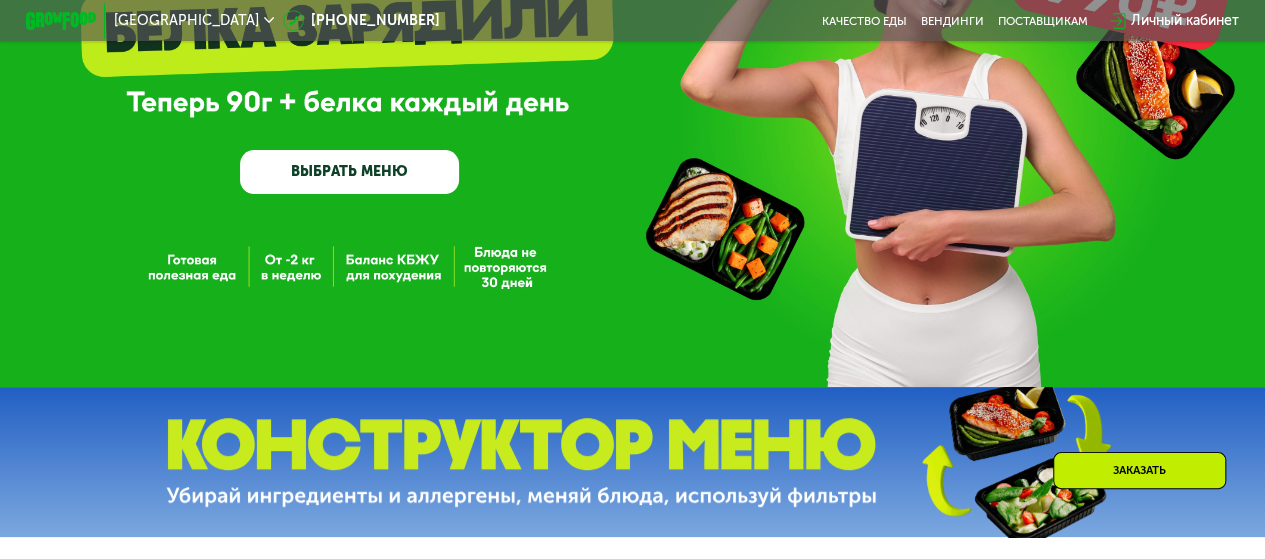 click on "Заказать" at bounding box center (1139, 470) 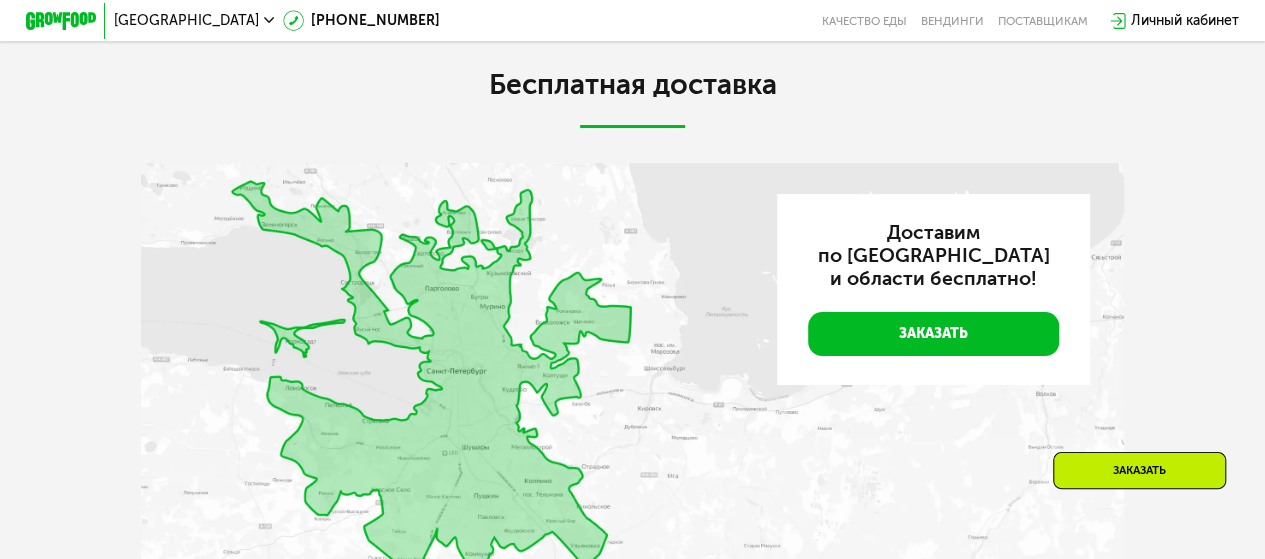 scroll, scrollTop: 3301, scrollLeft: 0, axis: vertical 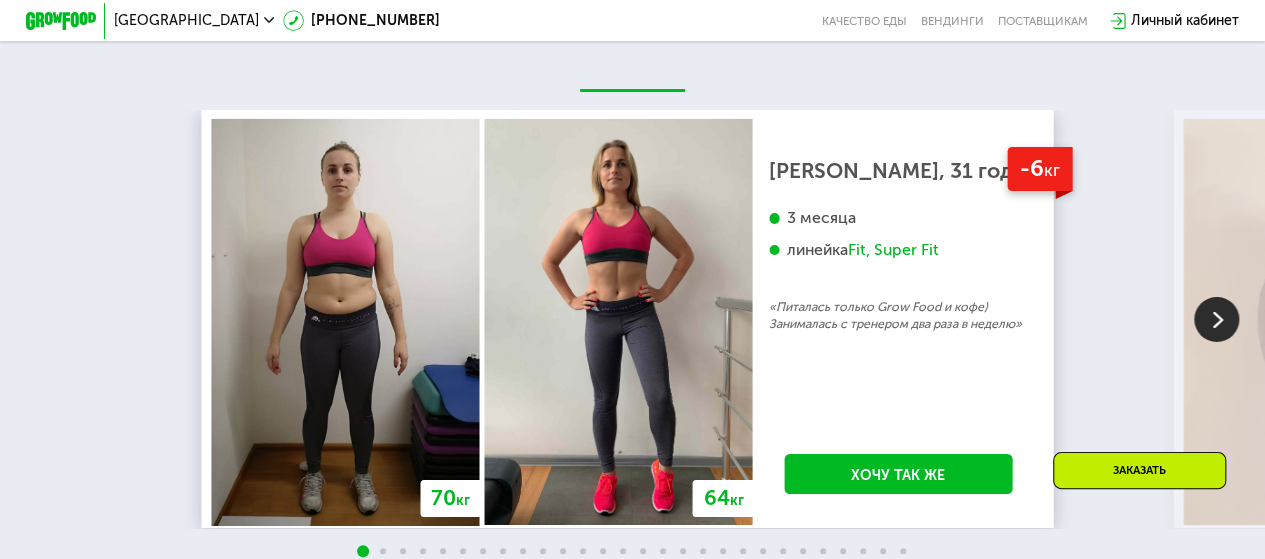 click at bounding box center (1216, 319) 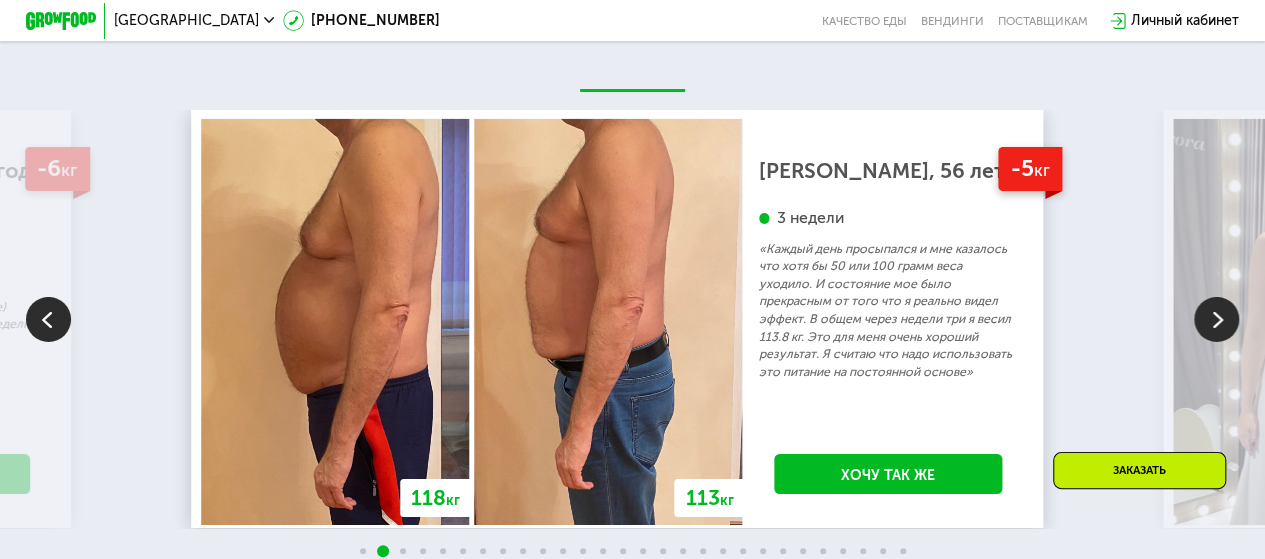 click at bounding box center [1216, 319] 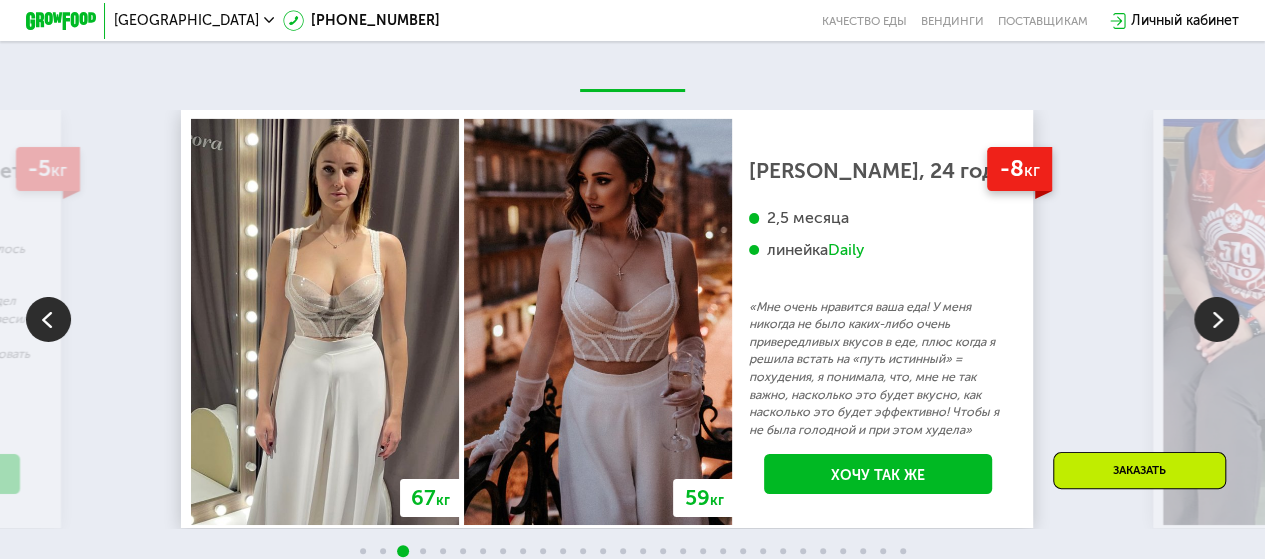 click at bounding box center [1216, 319] 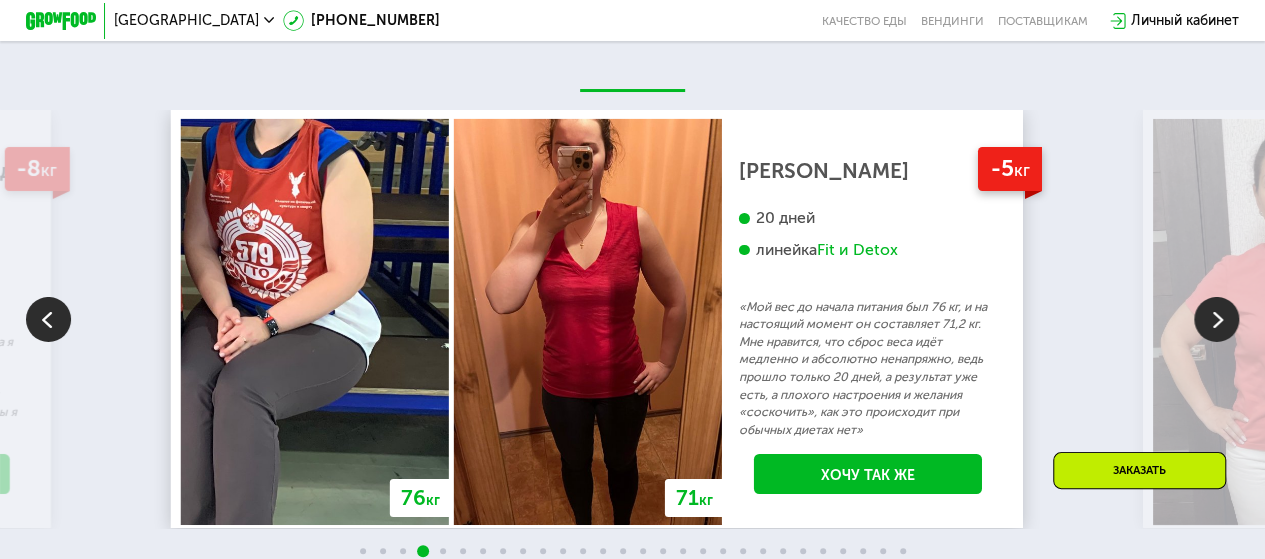 click at bounding box center [1216, 319] 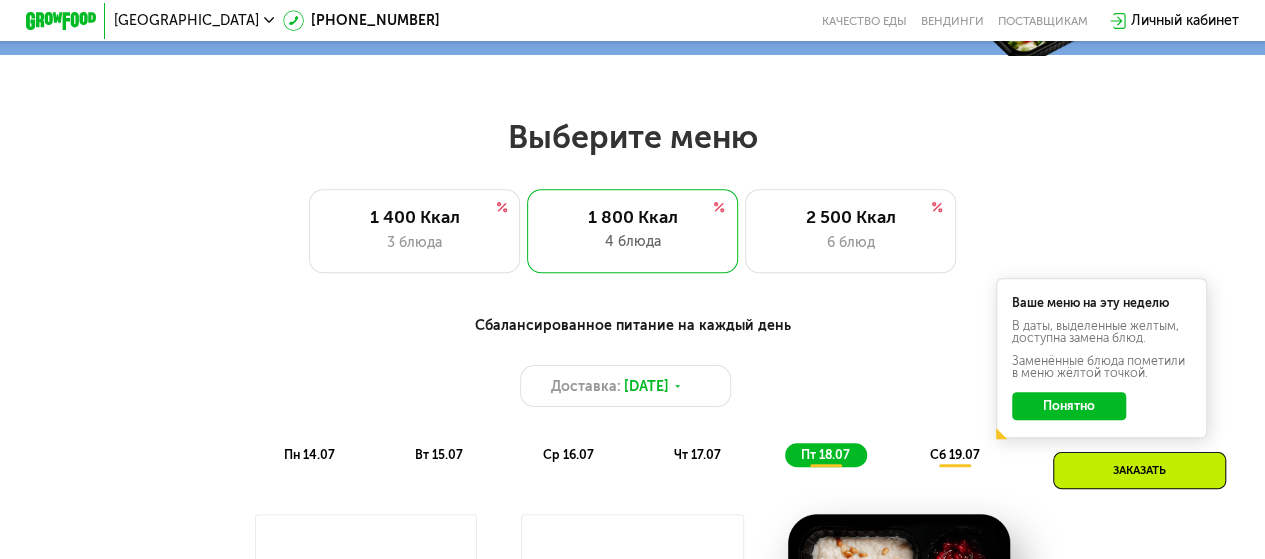 scroll, scrollTop: 1093, scrollLeft: 0, axis: vertical 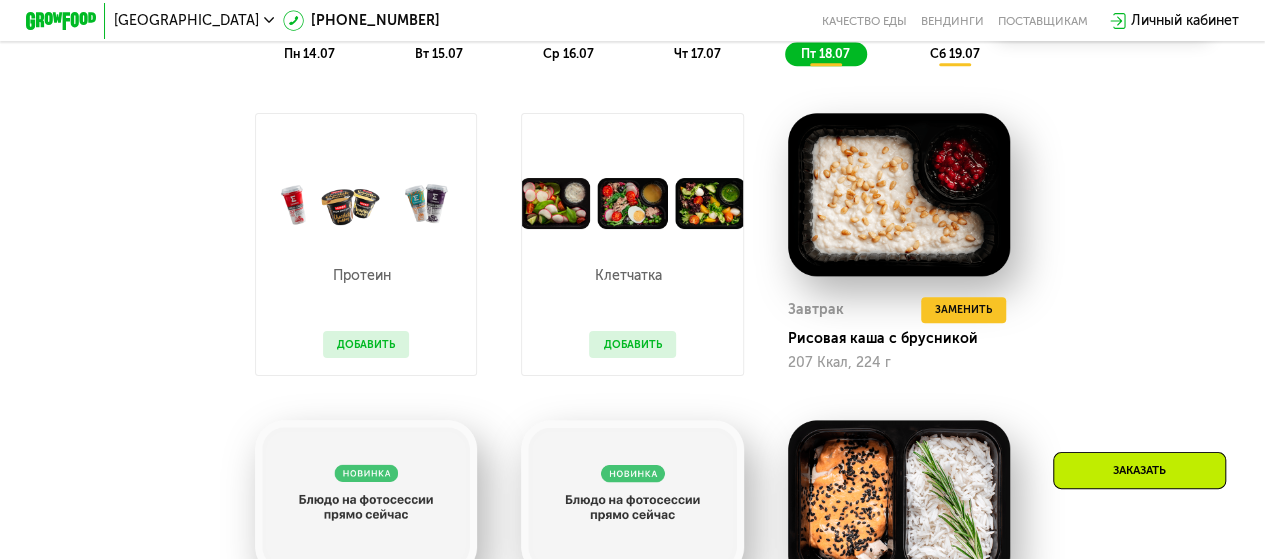 click at bounding box center [632, 203] 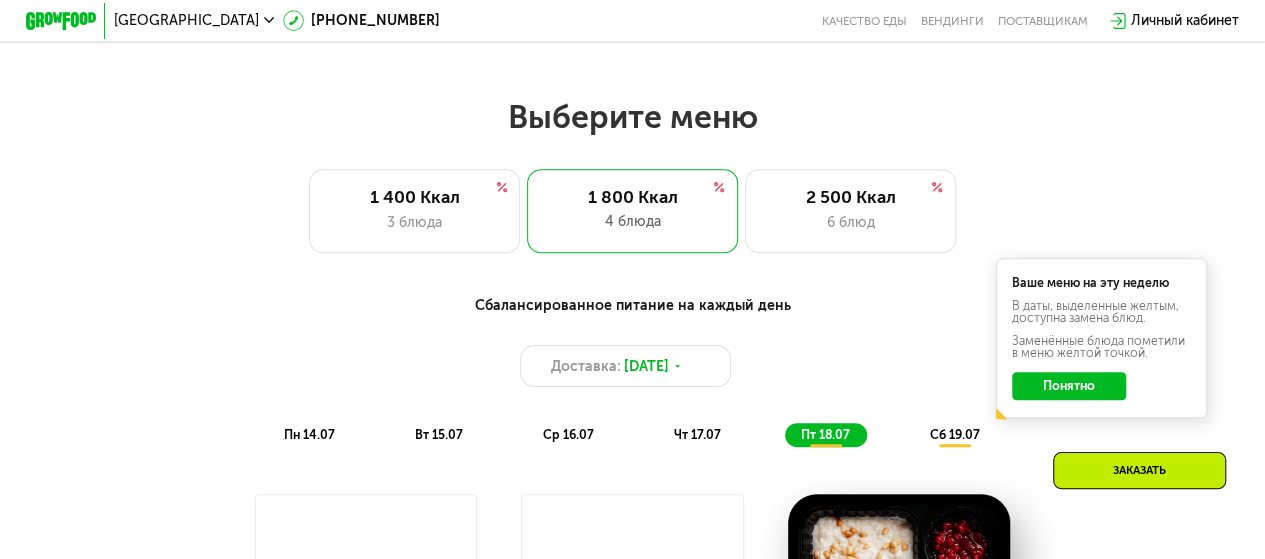 scroll, scrollTop: 693, scrollLeft: 0, axis: vertical 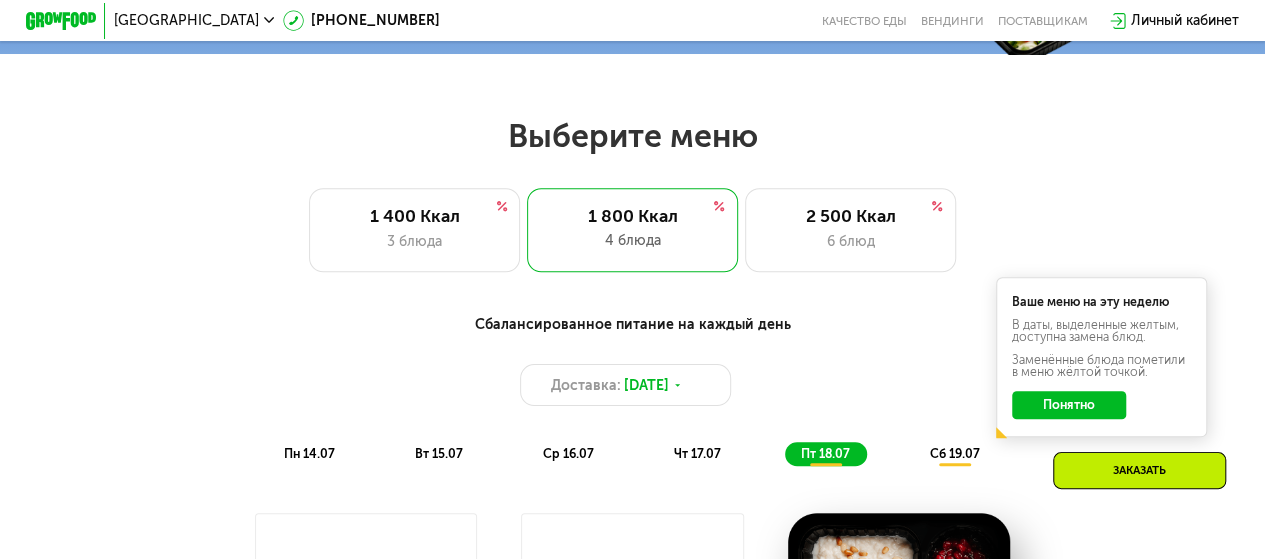 click on "сб 19.07" at bounding box center (954, 453) 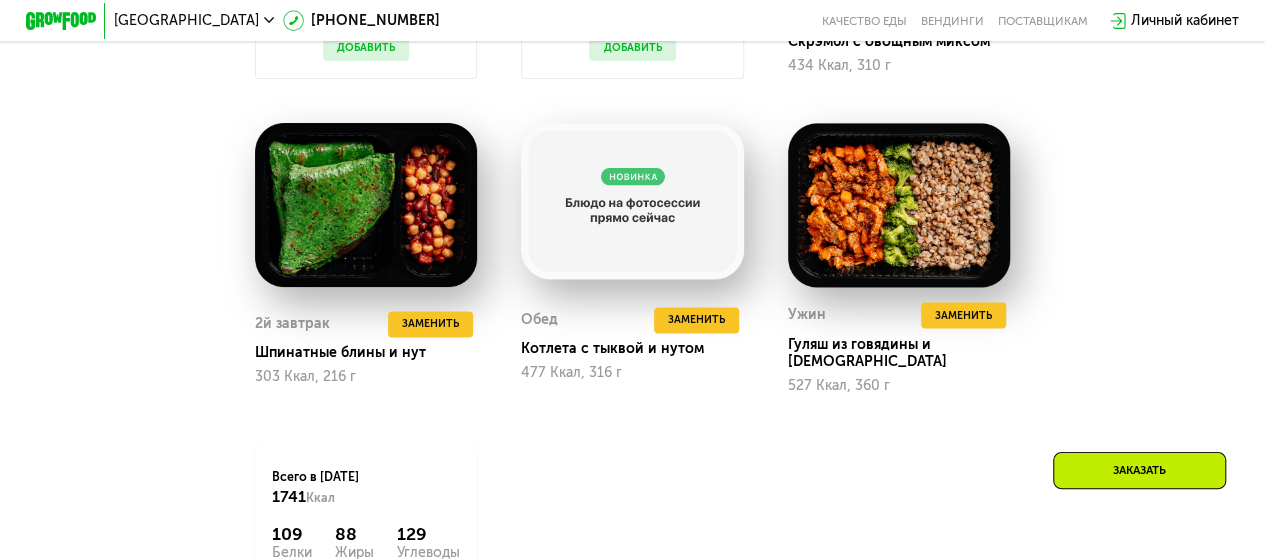 scroll, scrollTop: 1393, scrollLeft: 0, axis: vertical 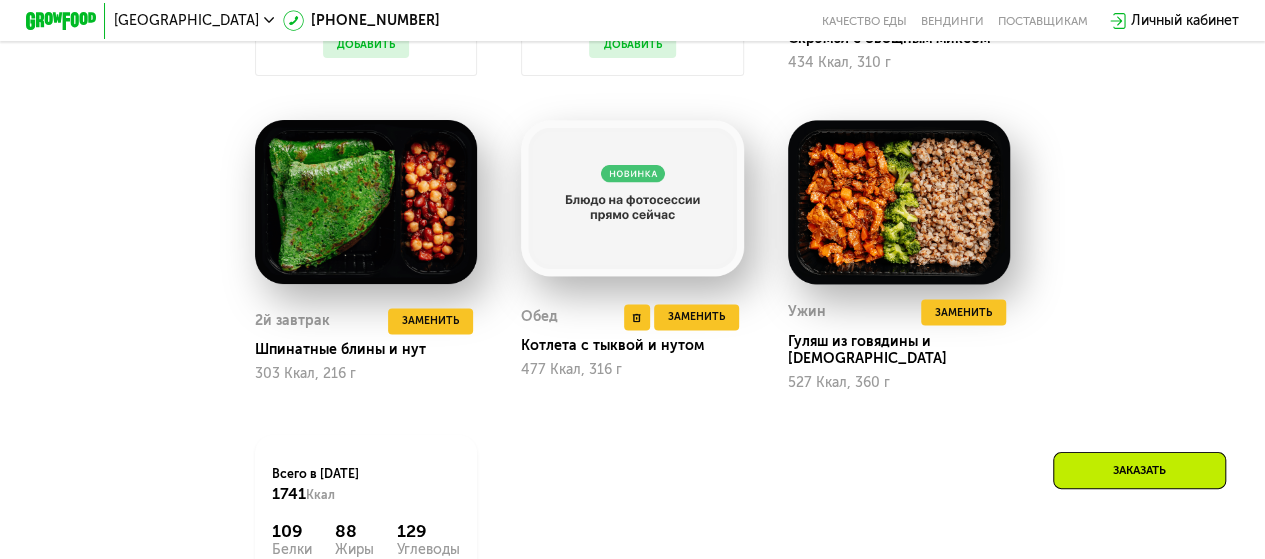 click at bounding box center [632, 198] 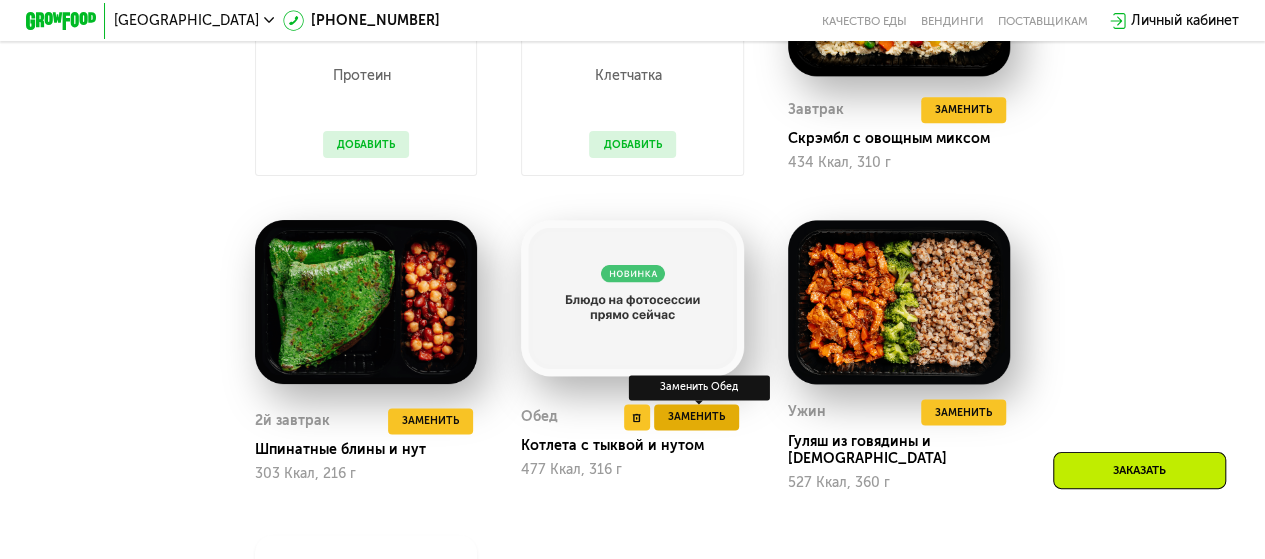 click on "Заменить" at bounding box center [696, 417] 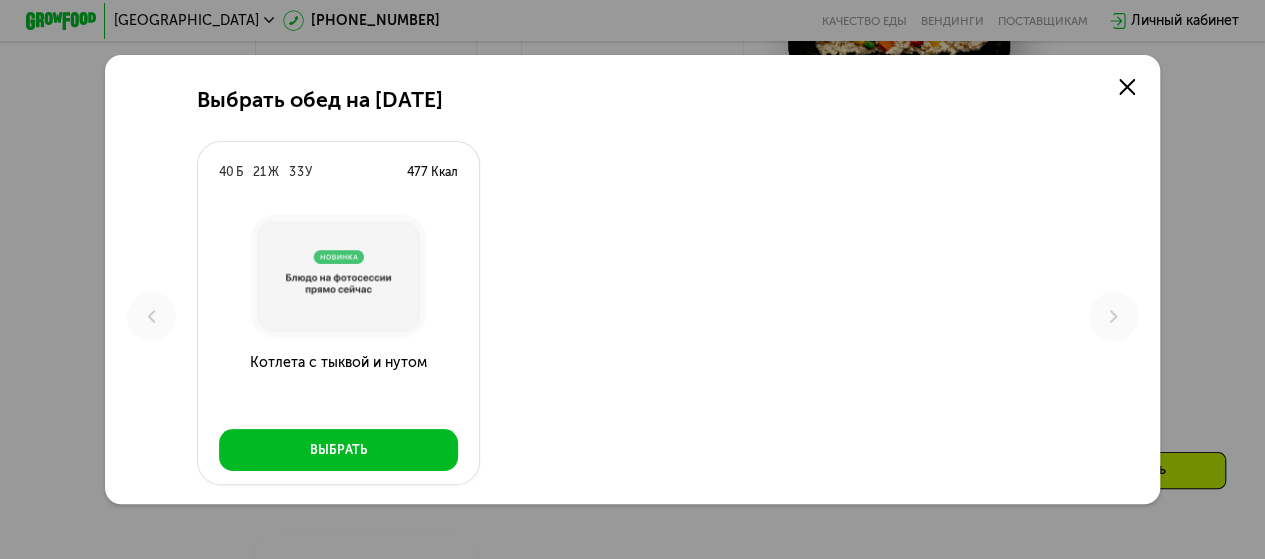 scroll, scrollTop: 0, scrollLeft: 0, axis: both 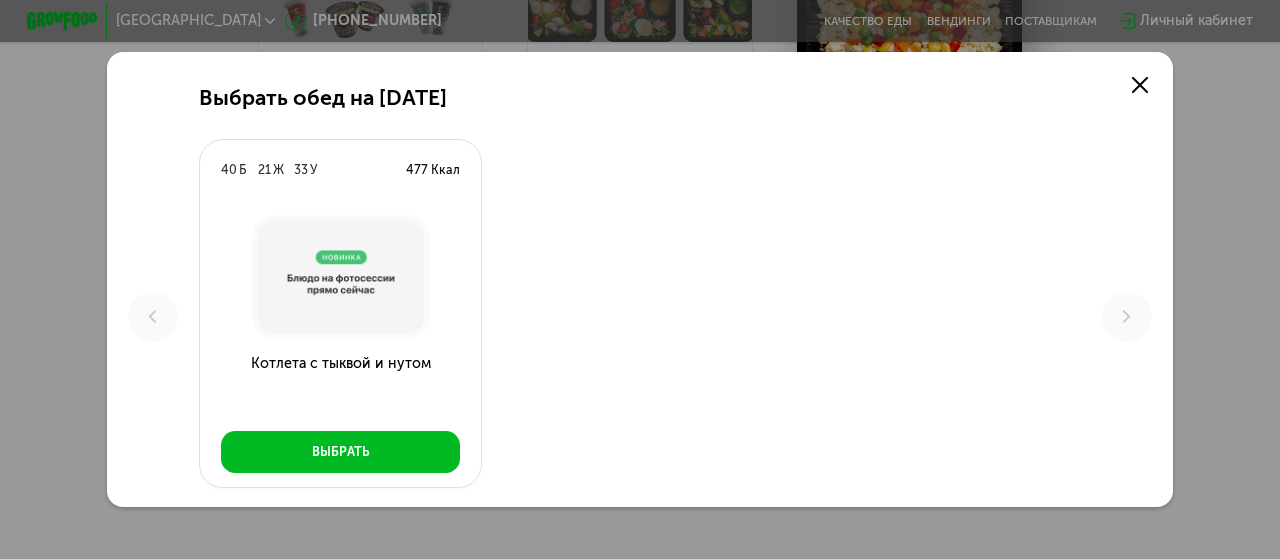 click on "40  Б  21  Ж  33  У  477 Ккал  Котлета с тыквой и нутом Выбрать" 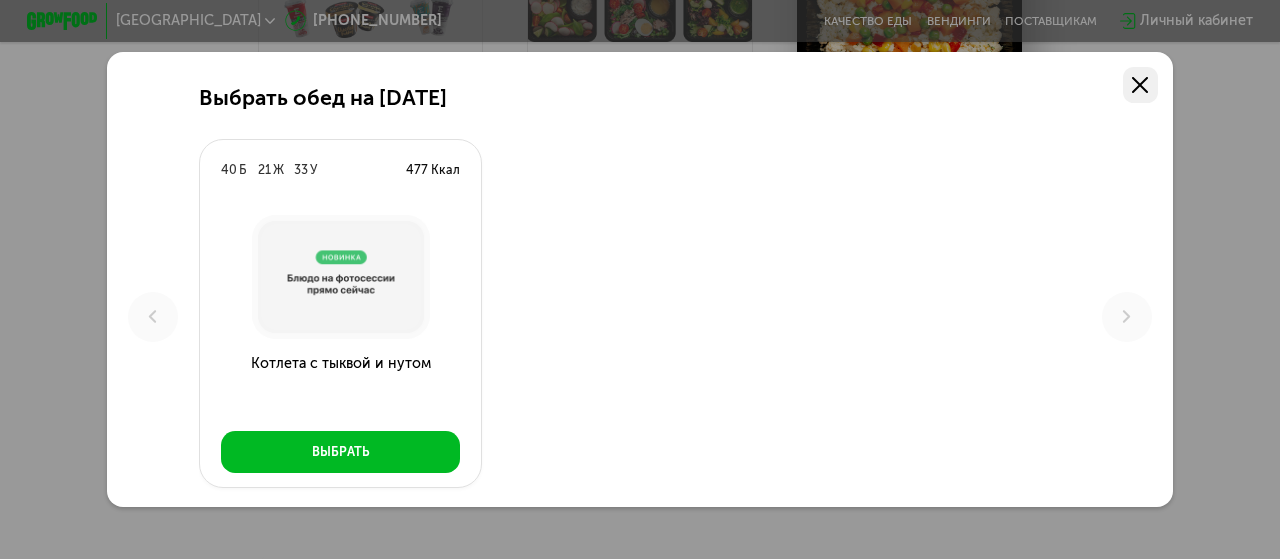 click 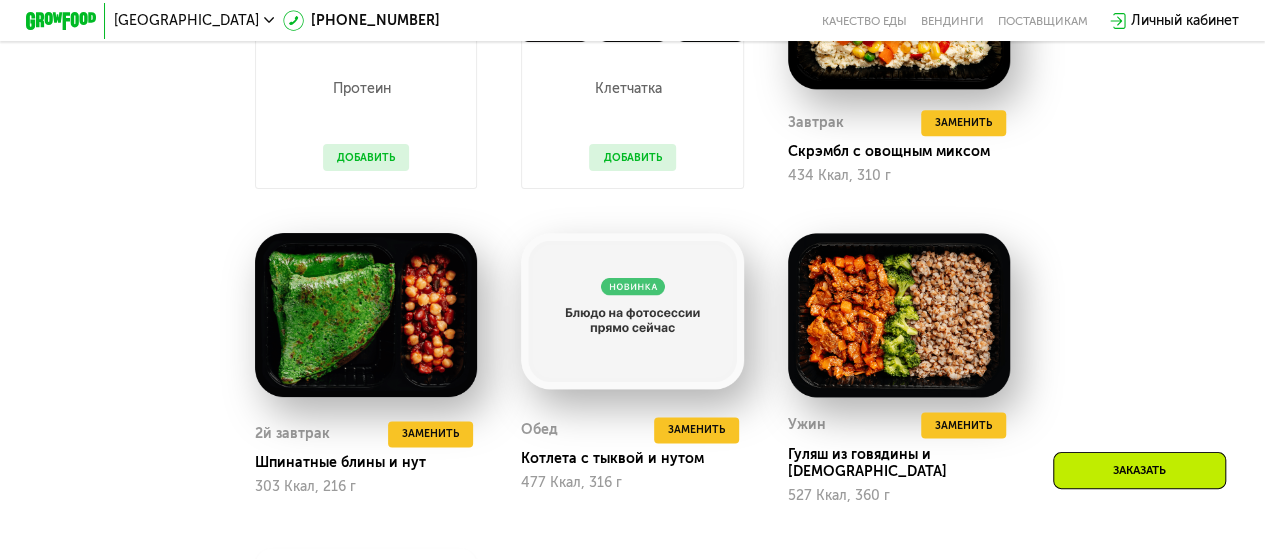 scroll, scrollTop: 1293, scrollLeft: 0, axis: vertical 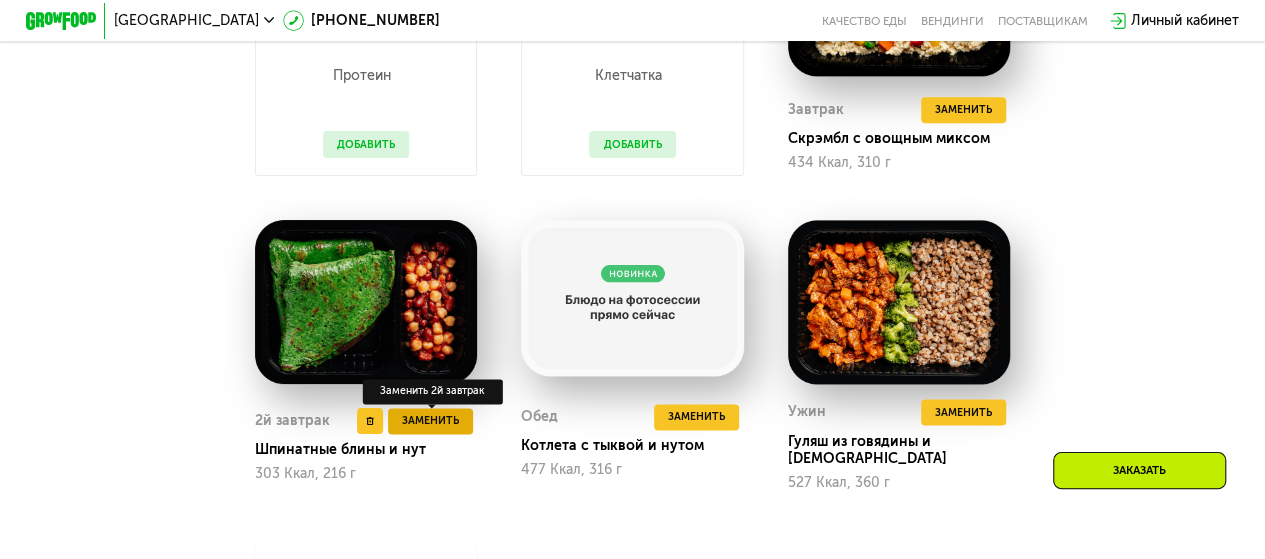 click on "Заменить" at bounding box center (430, 421) 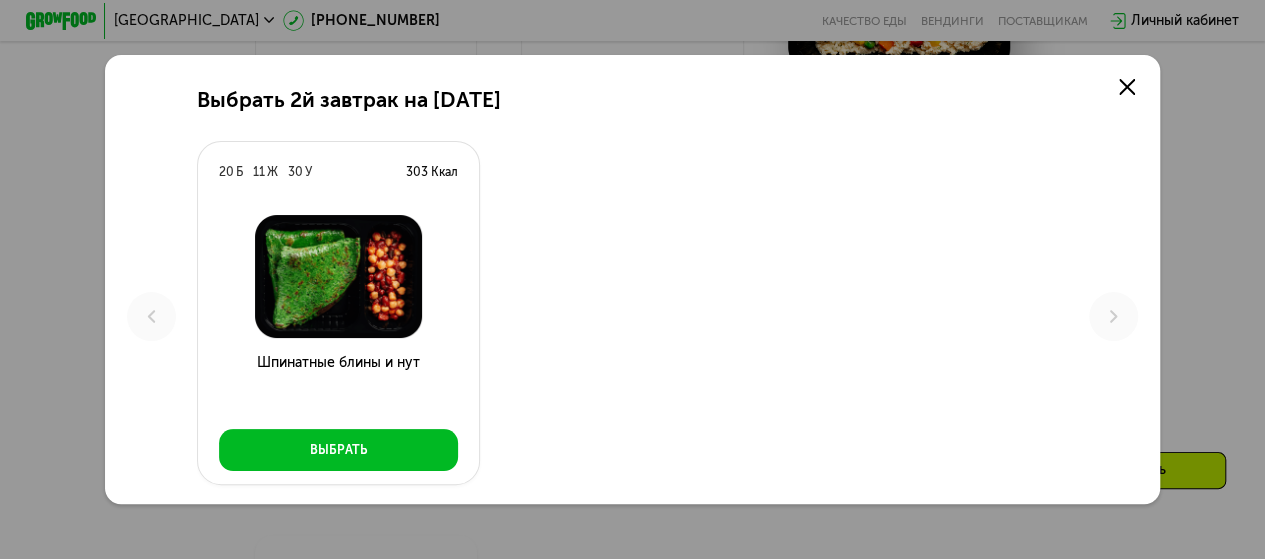 scroll, scrollTop: 0, scrollLeft: 0, axis: both 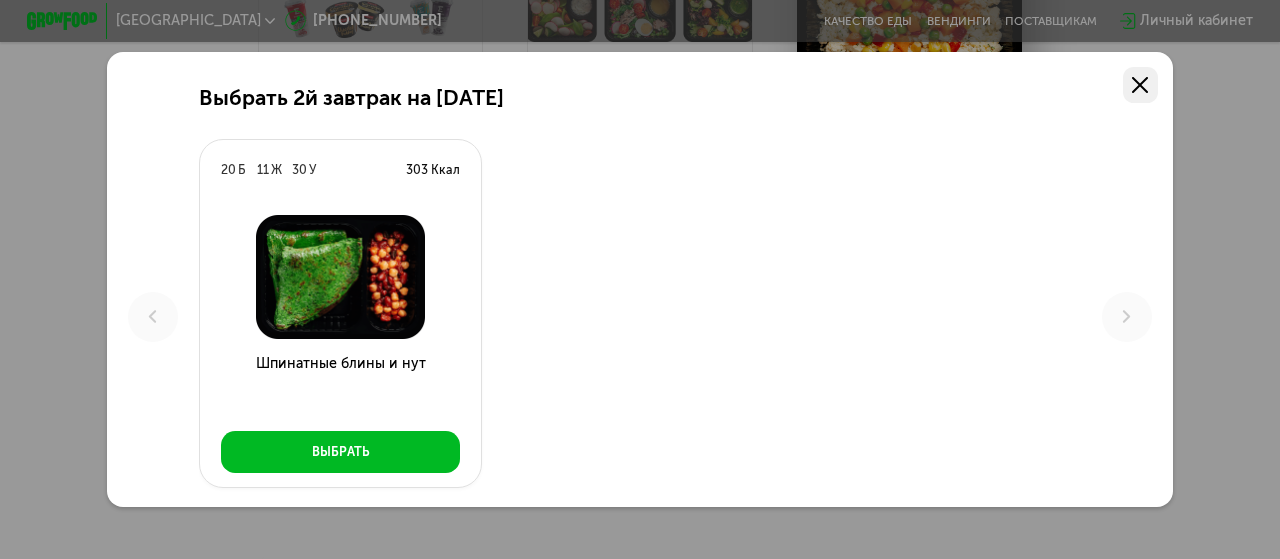 drag, startPoint x: 1124, startPoint y: 73, endPoint x: 1130, endPoint y: 91, distance: 18.973665 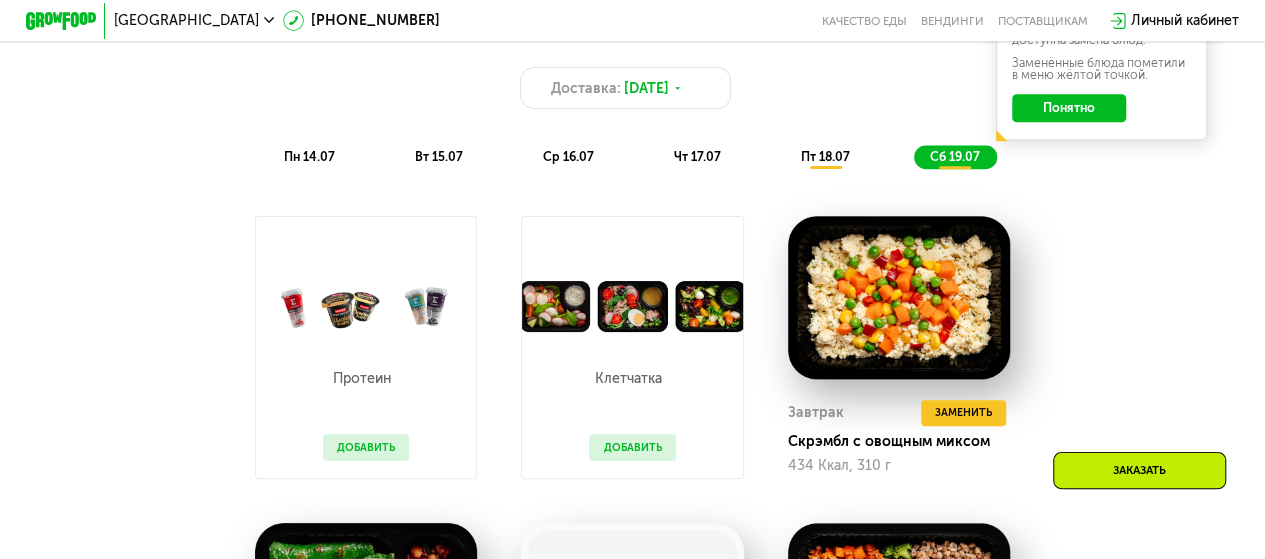 scroll, scrollTop: 1293, scrollLeft: 0, axis: vertical 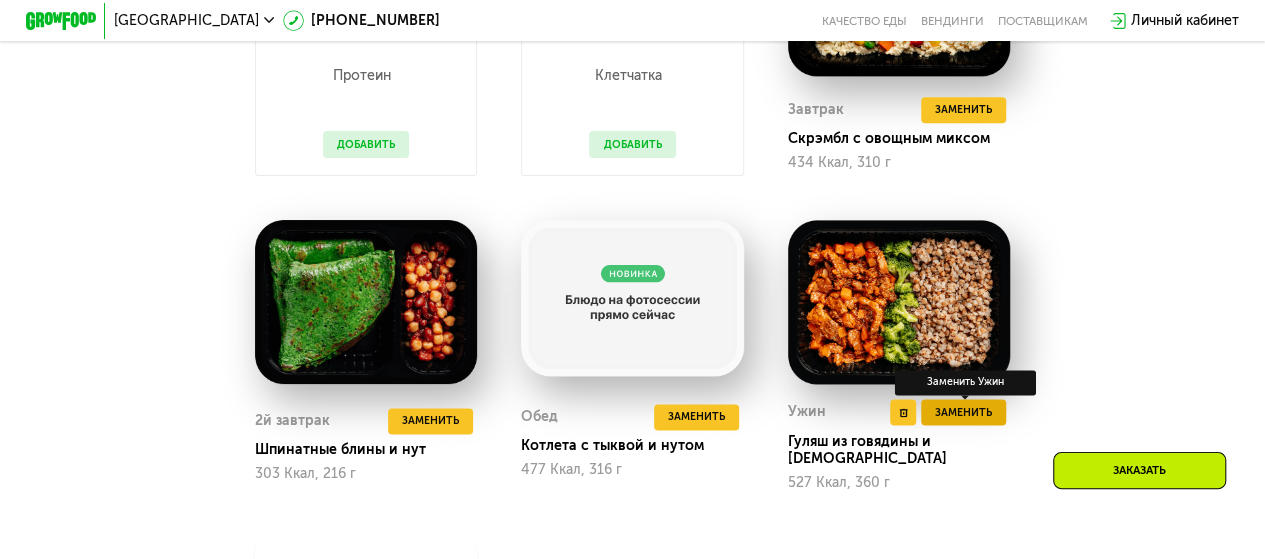 click on "Заменить" at bounding box center [963, 413] 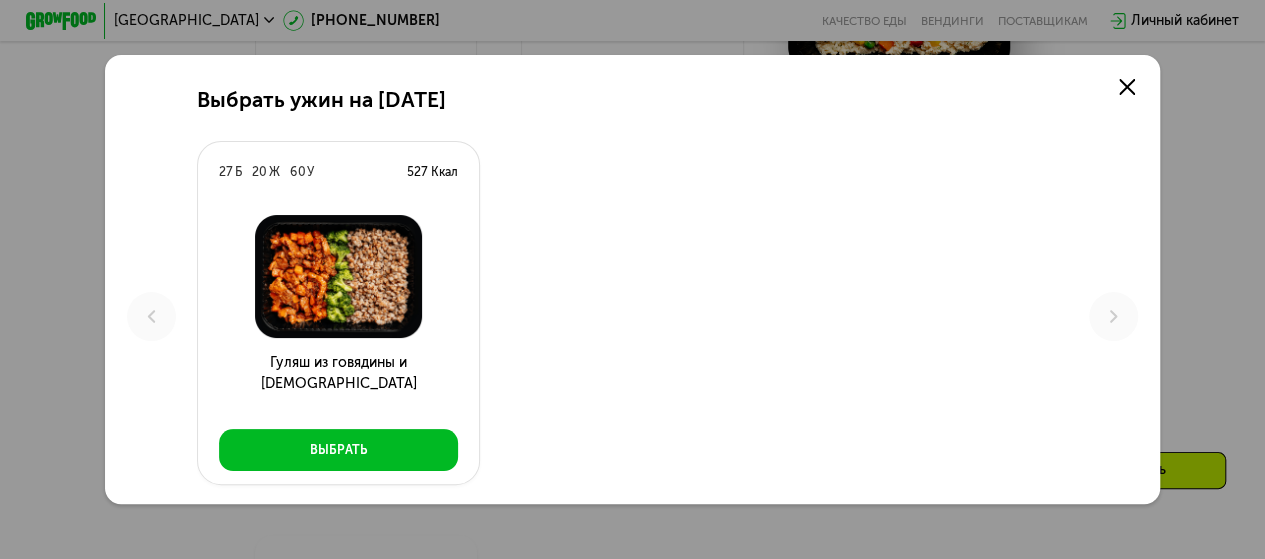 scroll, scrollTop: 0, scrollLeft: 0, axis: both 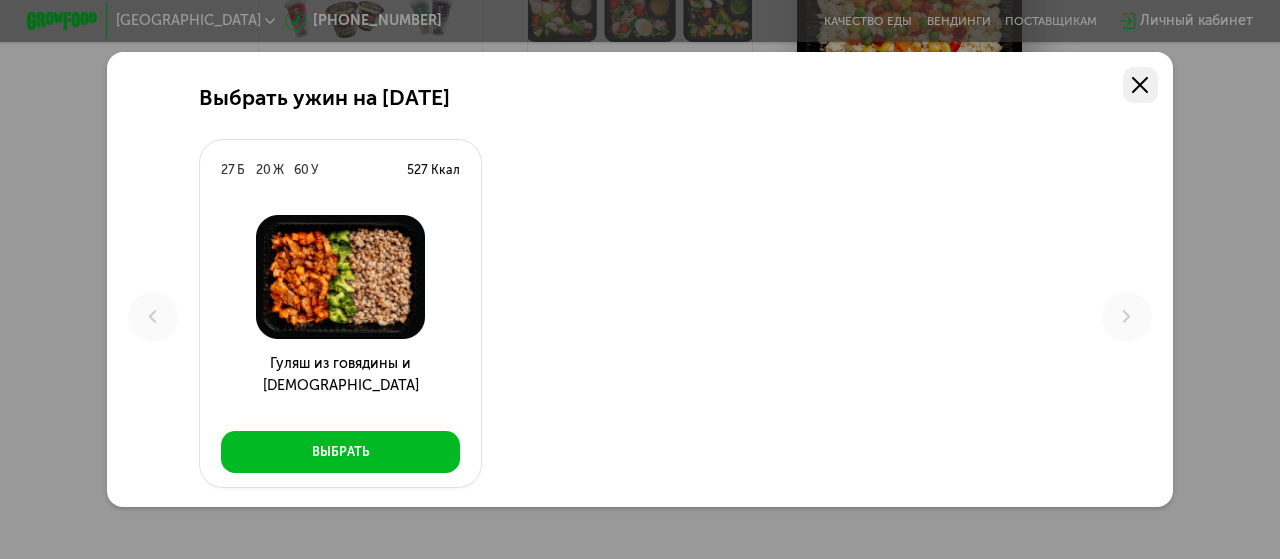 click 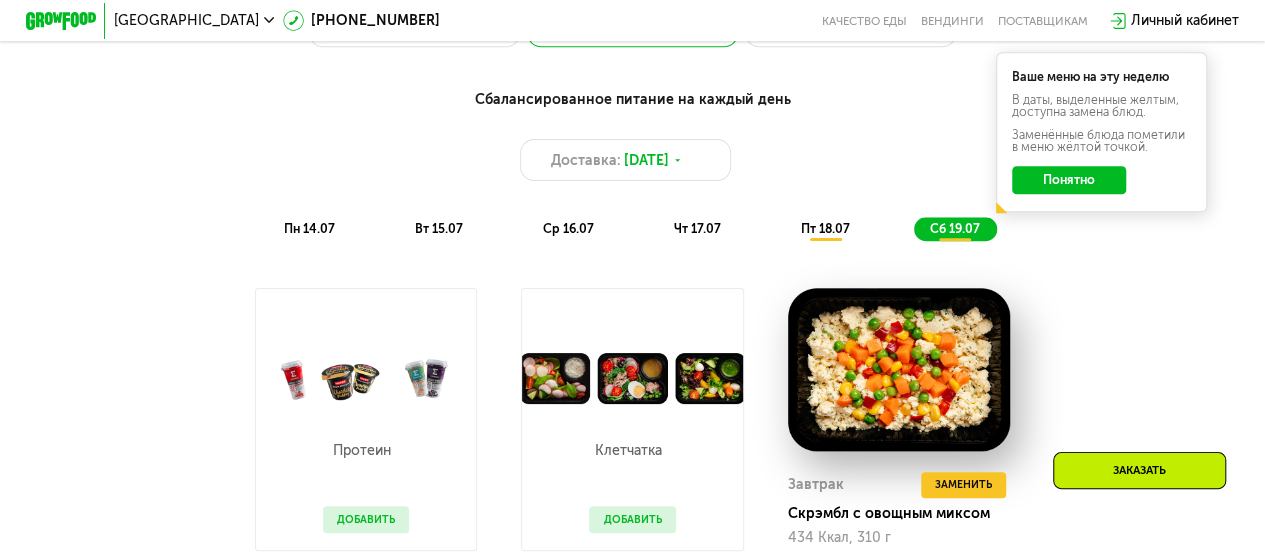 scroll, scrollTop: 893, scrollLeft: 0, axis: vertical 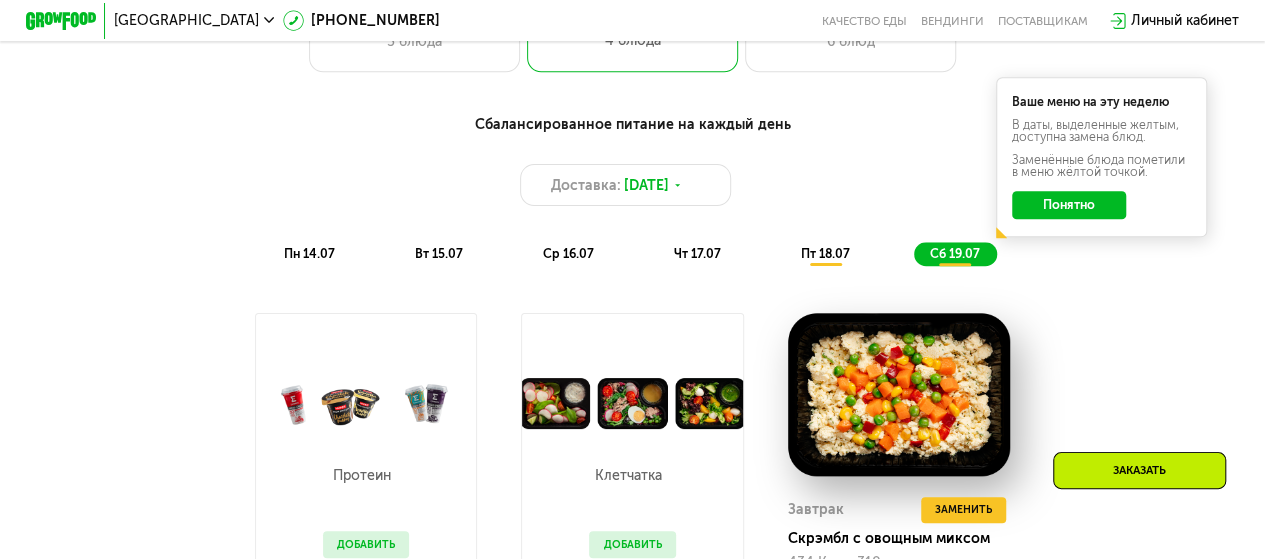 click on "пт 18.07" at bounding box center [824, 253] 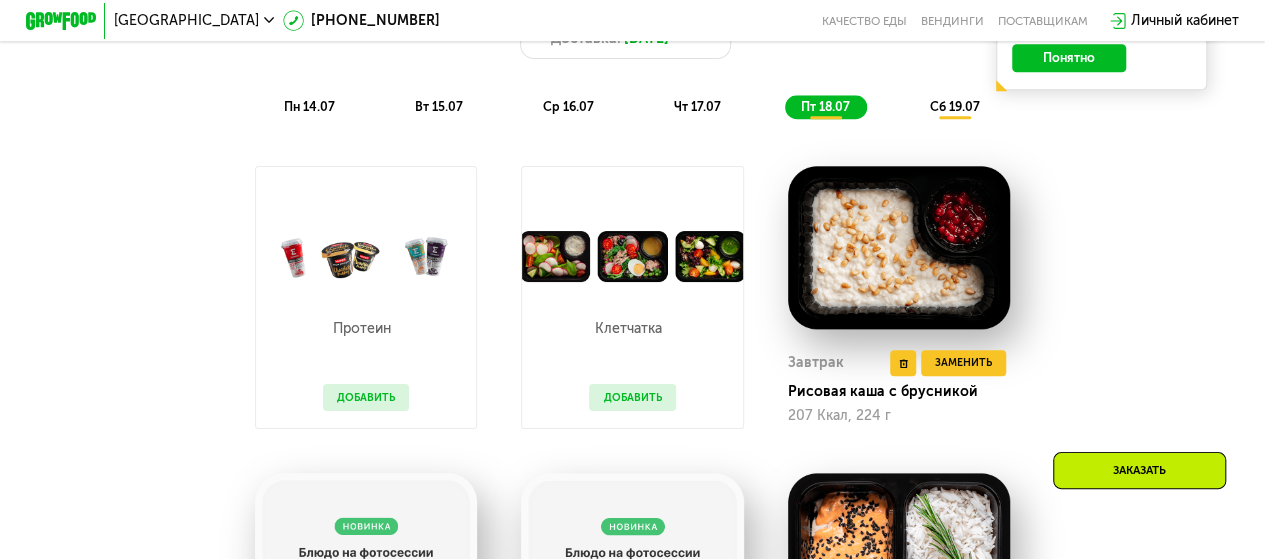 scroll, scrollTop: 1193, scrollLeft: 0, axis: vertical 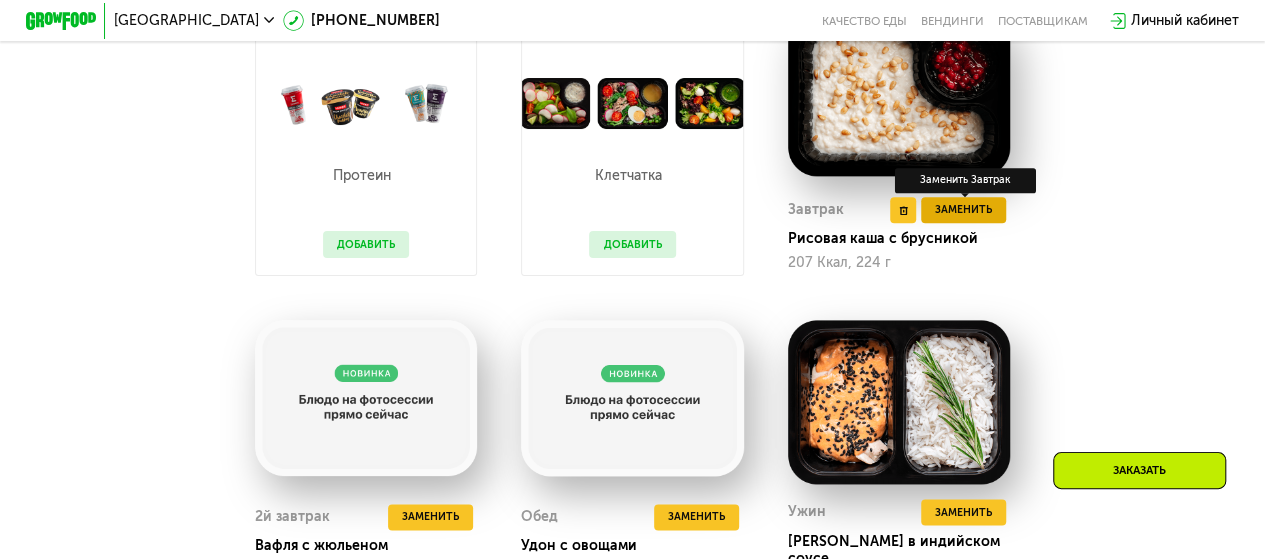 click on "Заменить" at bounding box center [963, 210] 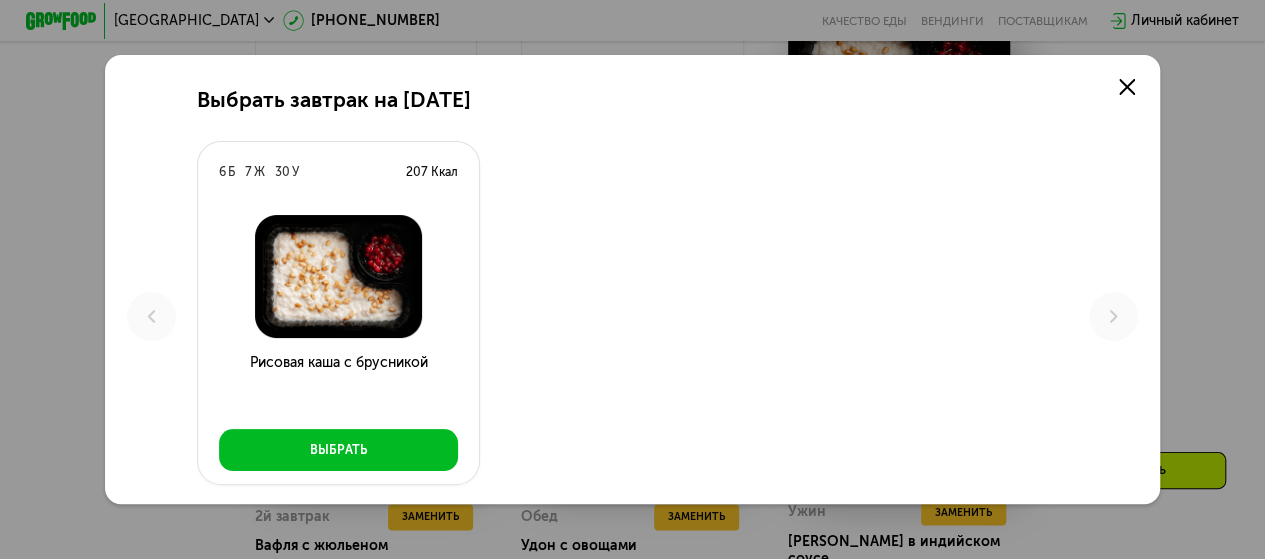 scroll, scrollTop: 0, scrollLeft: 0, axis: both 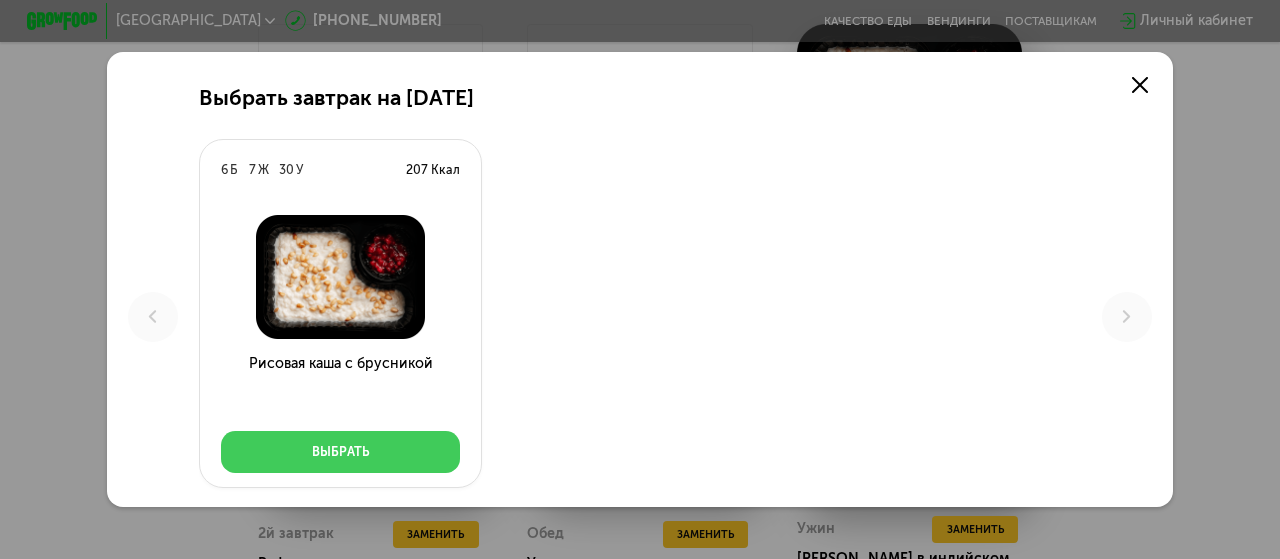click on "Выбрать" at bounding box center (340, 452) 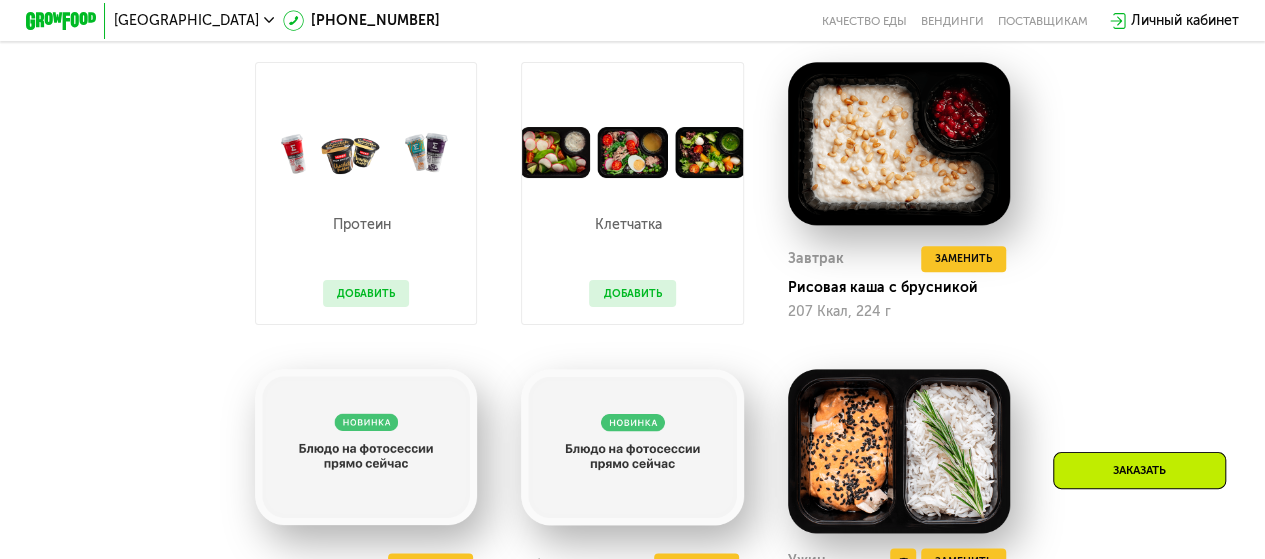 scroll, scrollTop: 1193, scrollLeft: 0, axis: vertical 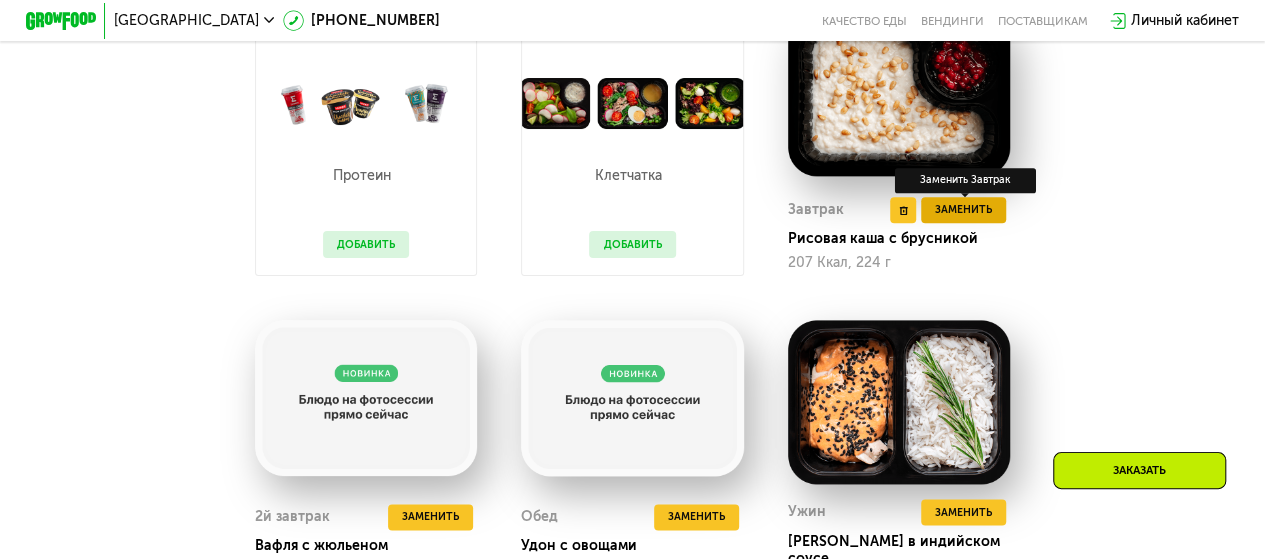 click on "Заменить" at bounding box center (963, 210) 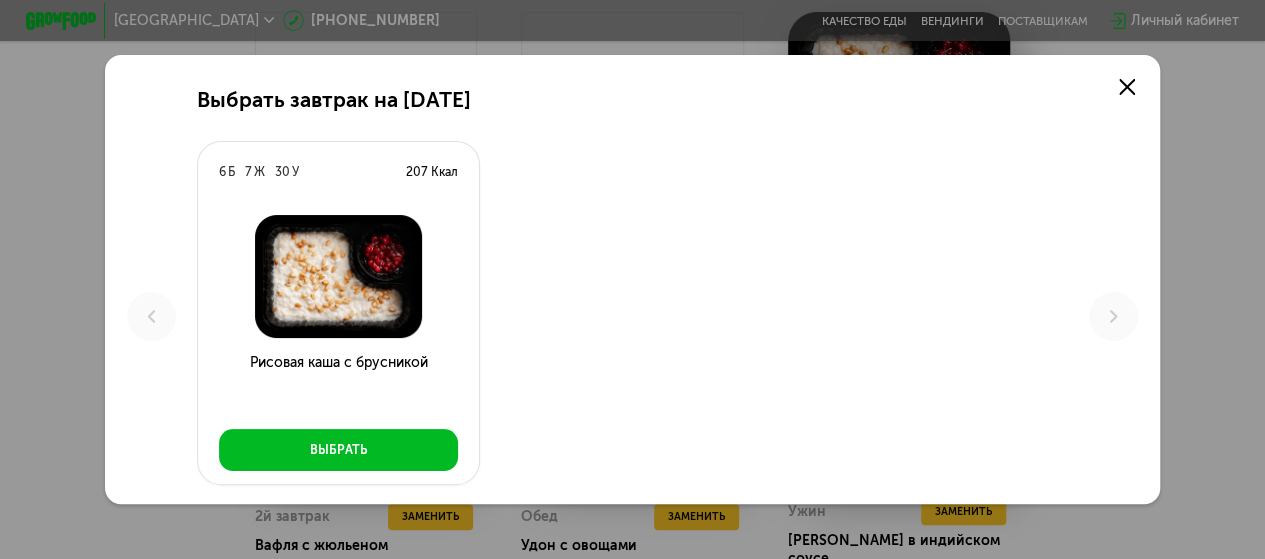 scroll, scrollTop: 0, scrollLeft: 0, axis: both 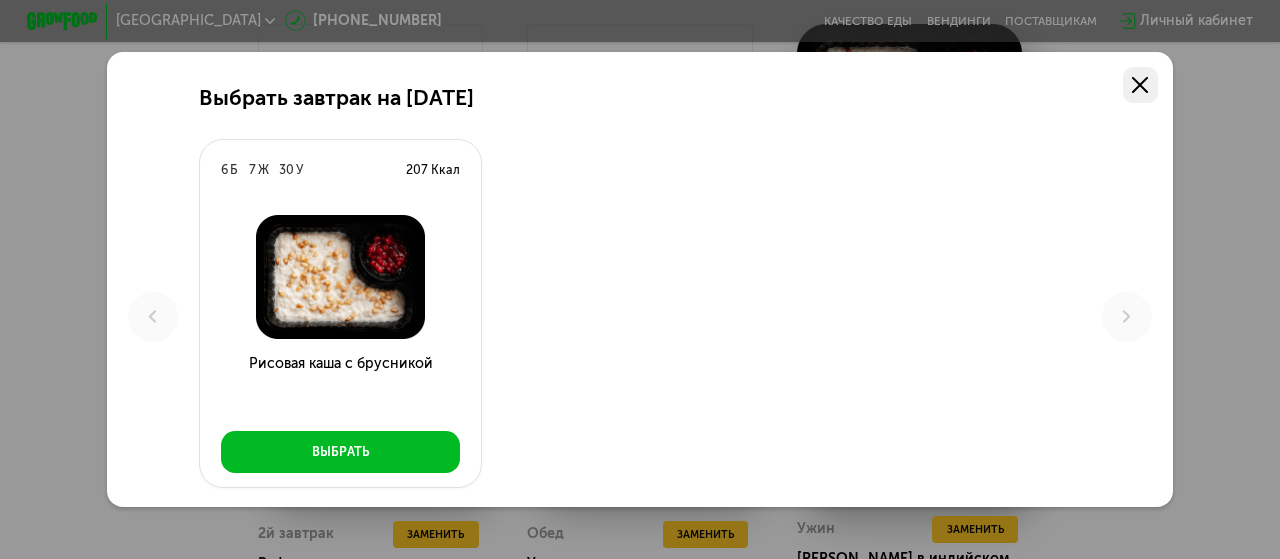 click at bounding box center (1141, 85) 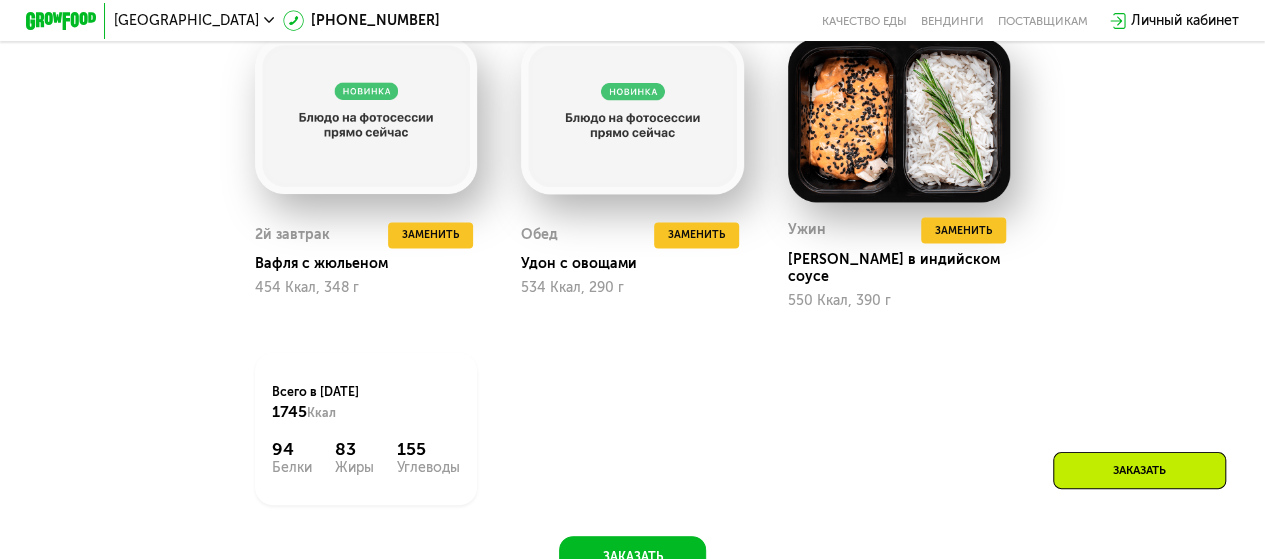 scroll, scrollTop: 1493, scrollLeft: 0, axis: vertical 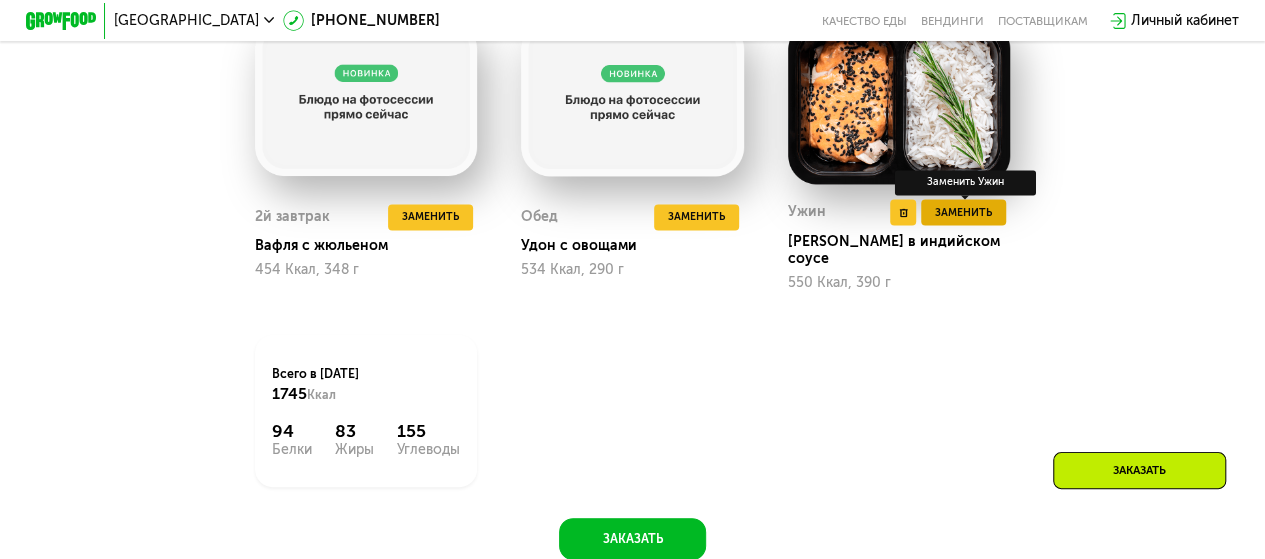 click on "Заменить" at bounding box center [963, 213] 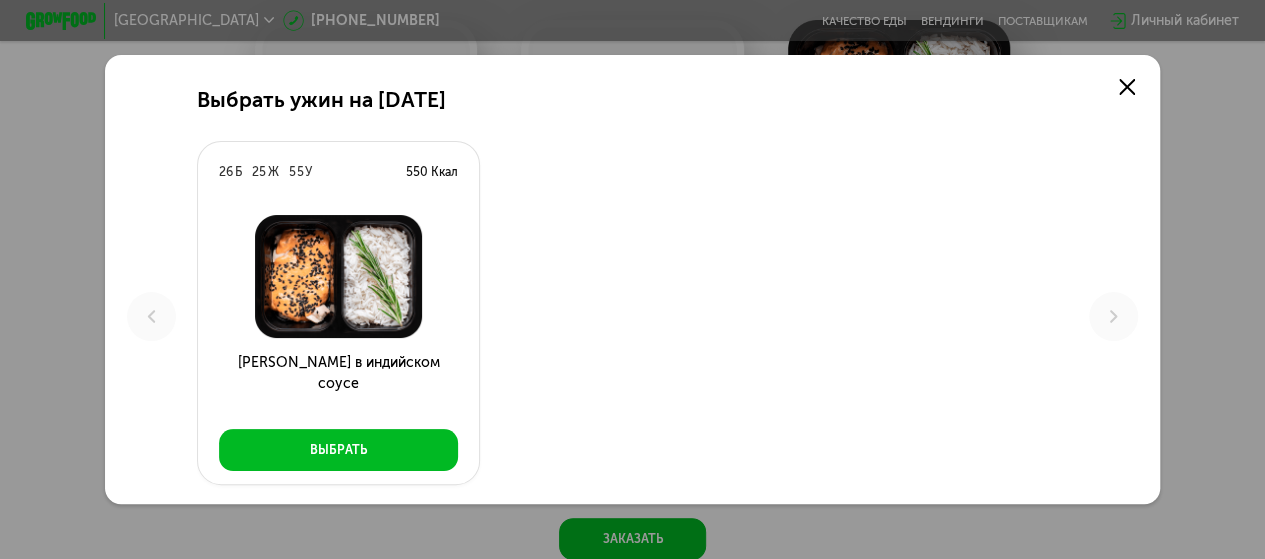 scroll, scrollTop: 0, scrollLeft: 0, axis: both 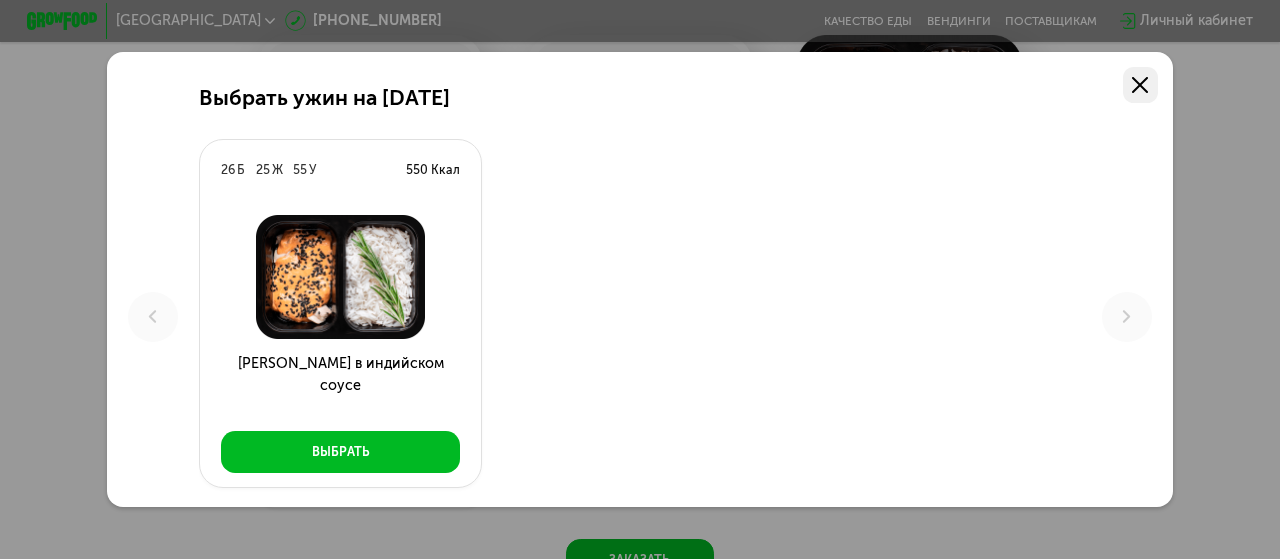 click at bounding box center [1141, 85] 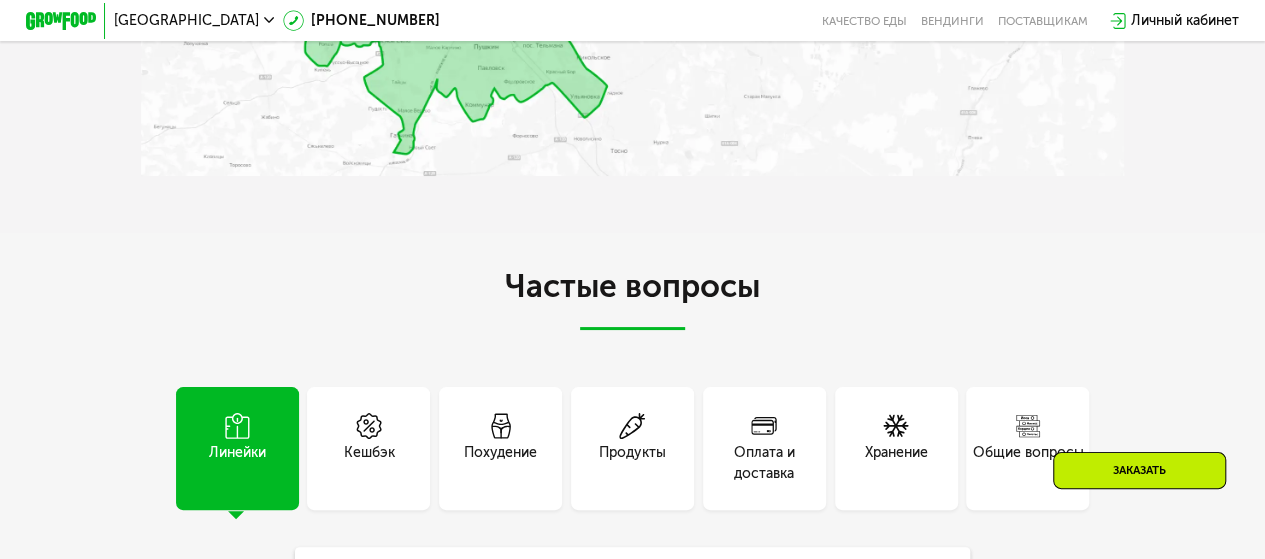 scroll, scrollTop: 4393, scrollLeft: 0, axis: vertical 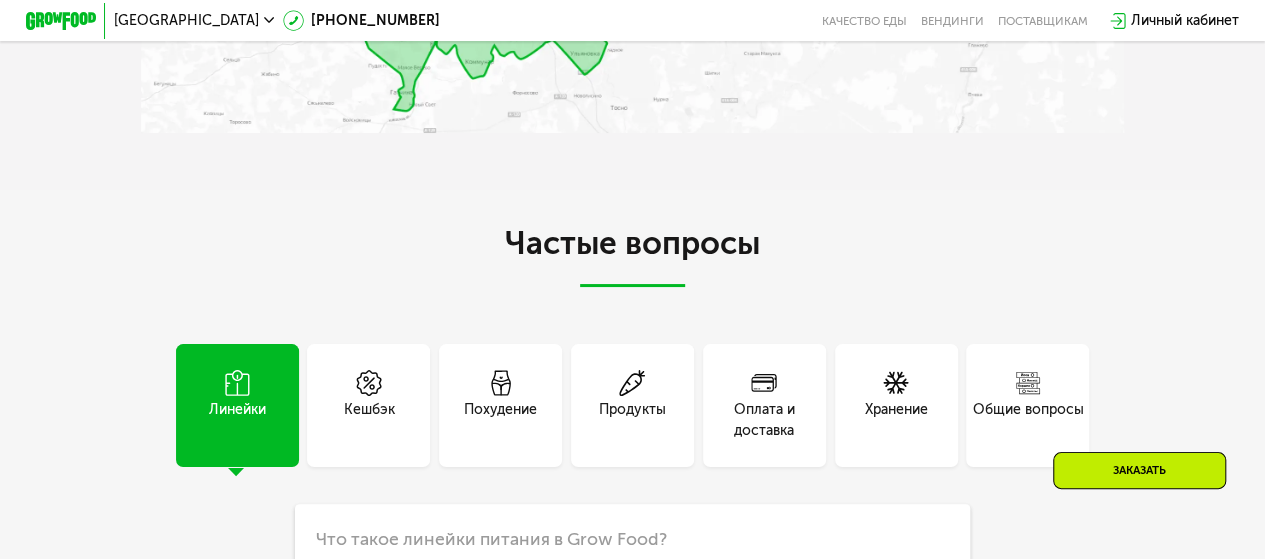 click on "Продукты" at bounding box center [632, 420] 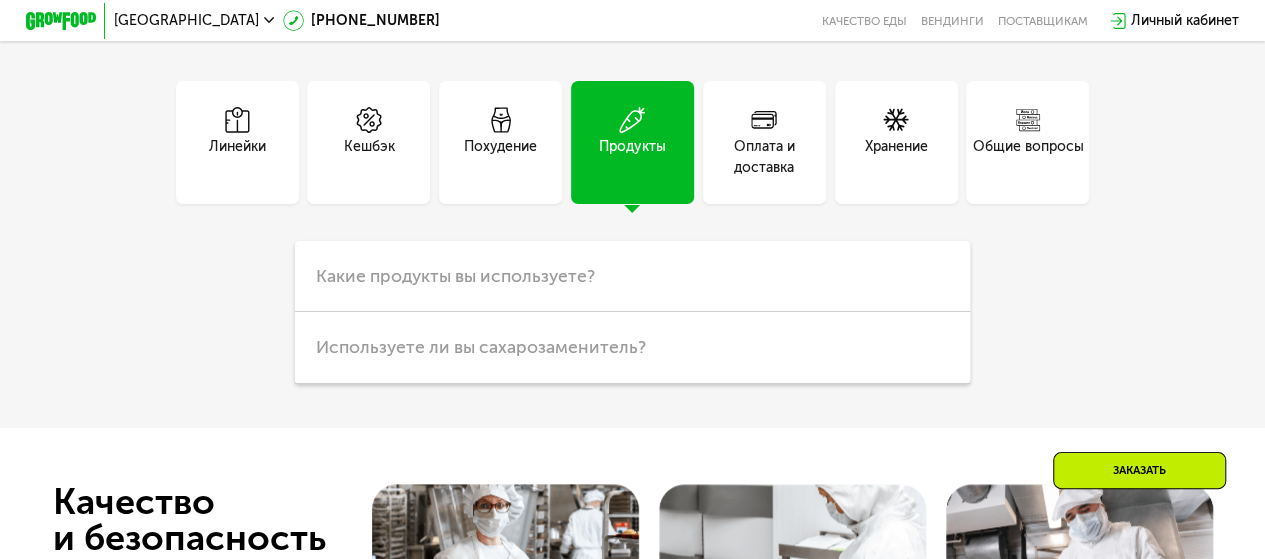 scroll, scrollTop: 4693, scrollLeft: 0, axis: vertical 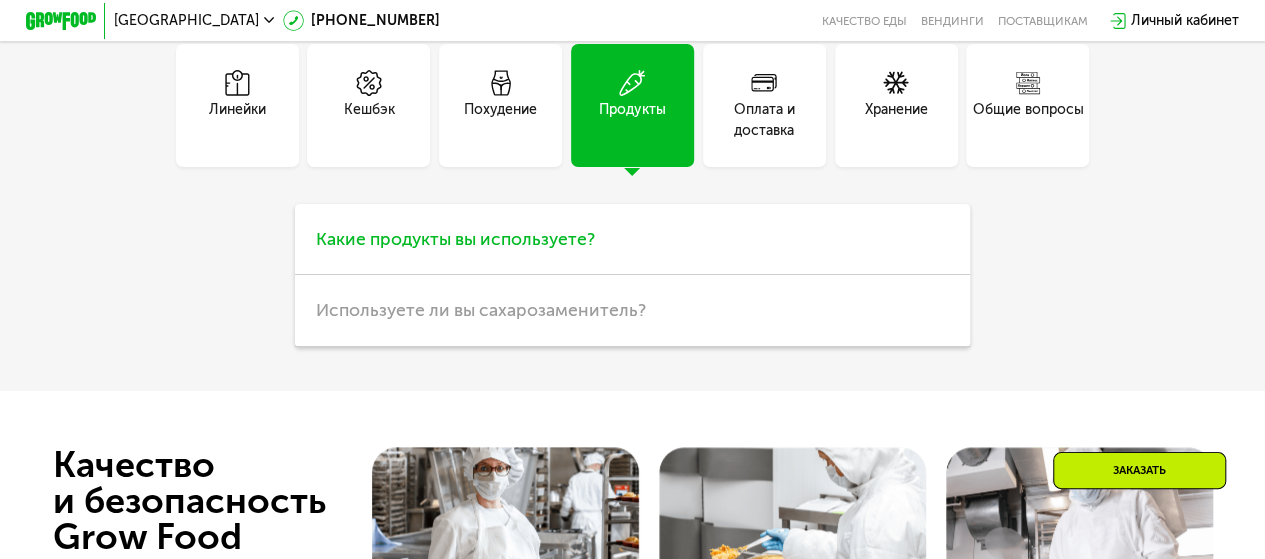 click on "Какие продукты вы используете?" at bounding box center (455, 239) 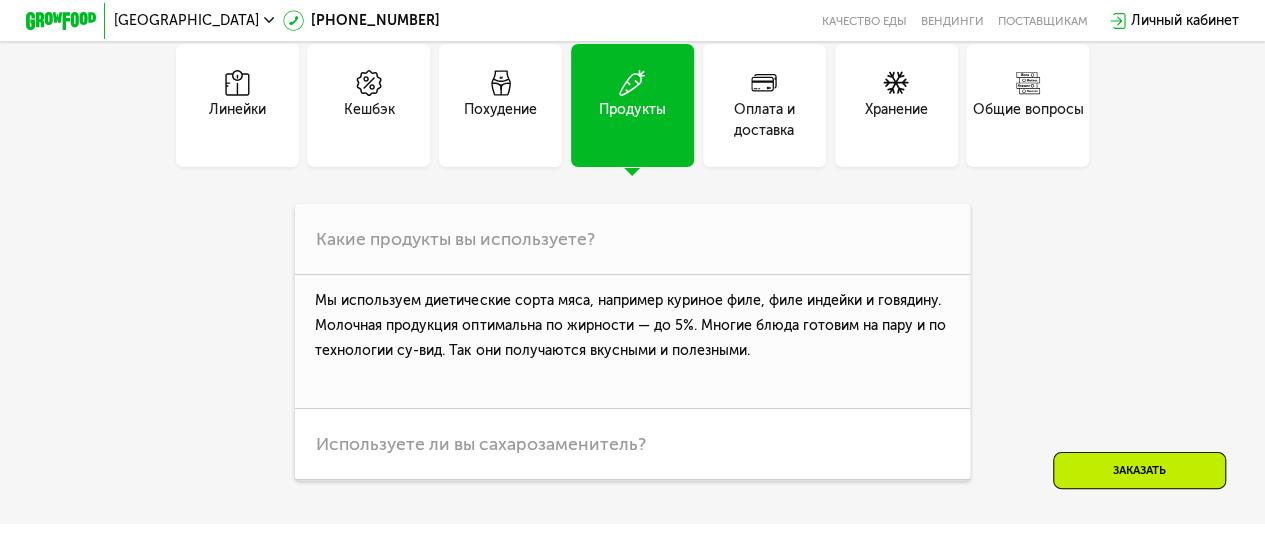 click on "Оплата и доставка" at bounding box center (764, 105) 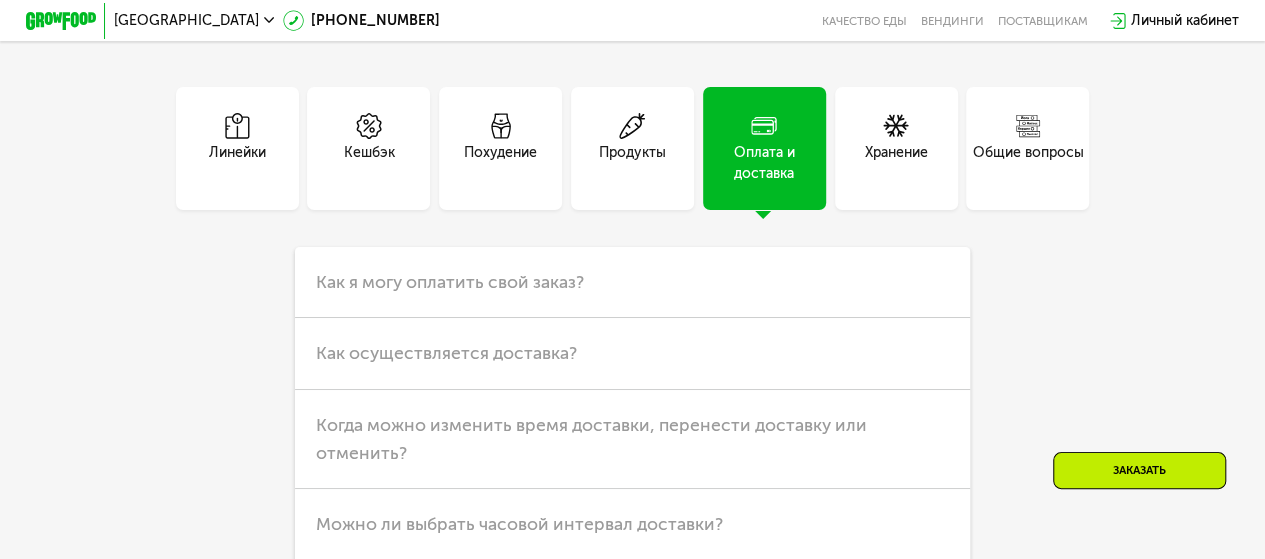 scroll, scrollTop: 4593, scrollLeft: 0, axis: vertical 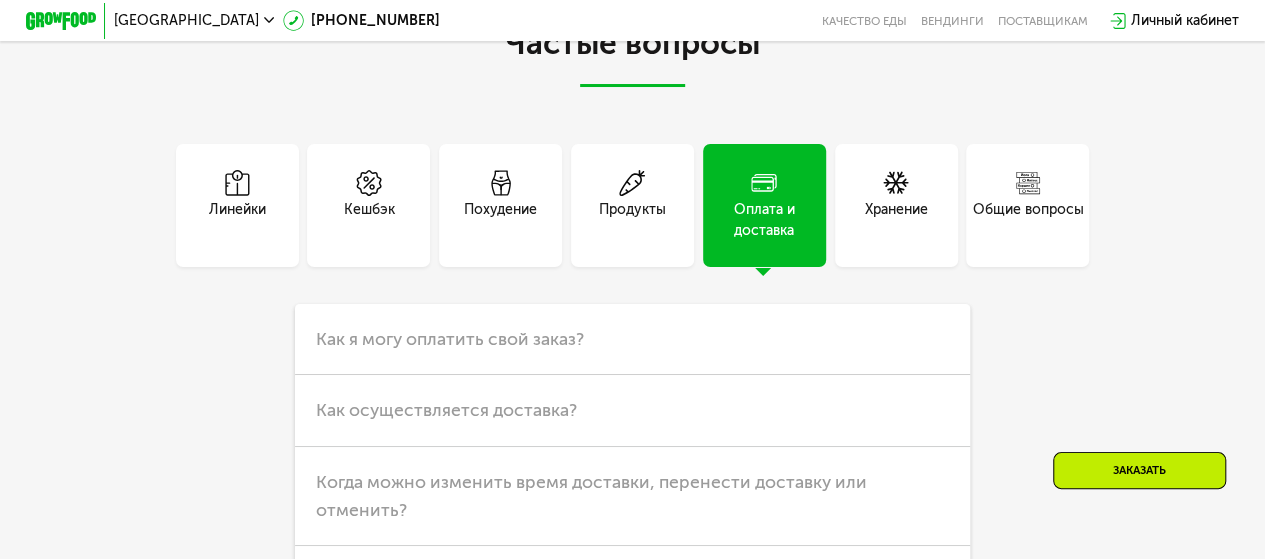 click on "Хранение" at bounding box center [896, 205] 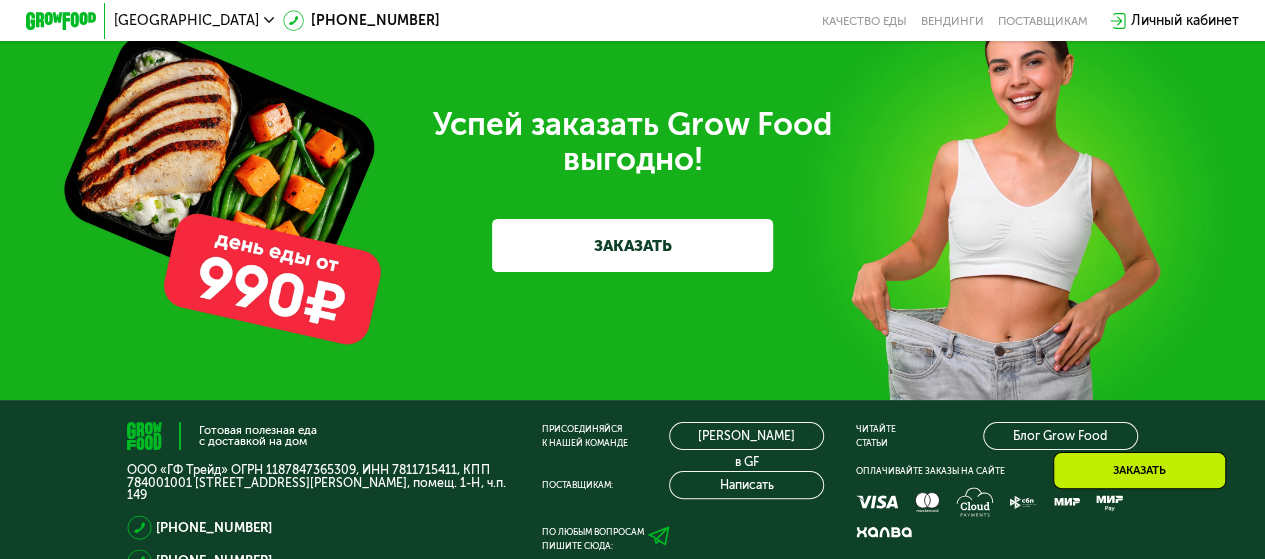 scroll, scrollTop: 5565, scrollLeft: 0, axis: vertical 